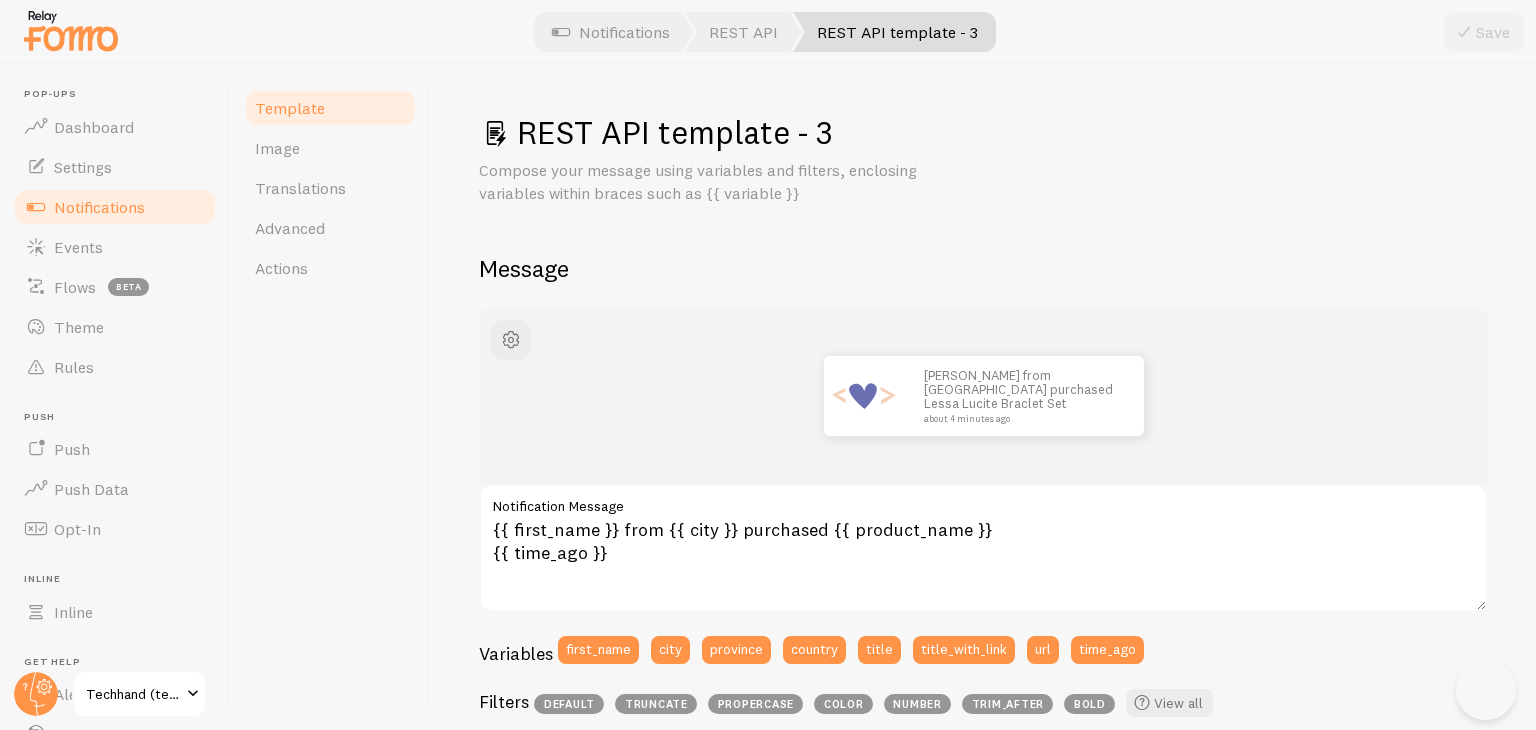 scroll, scrollTop: 0, scrollLeft: 0, axis: both 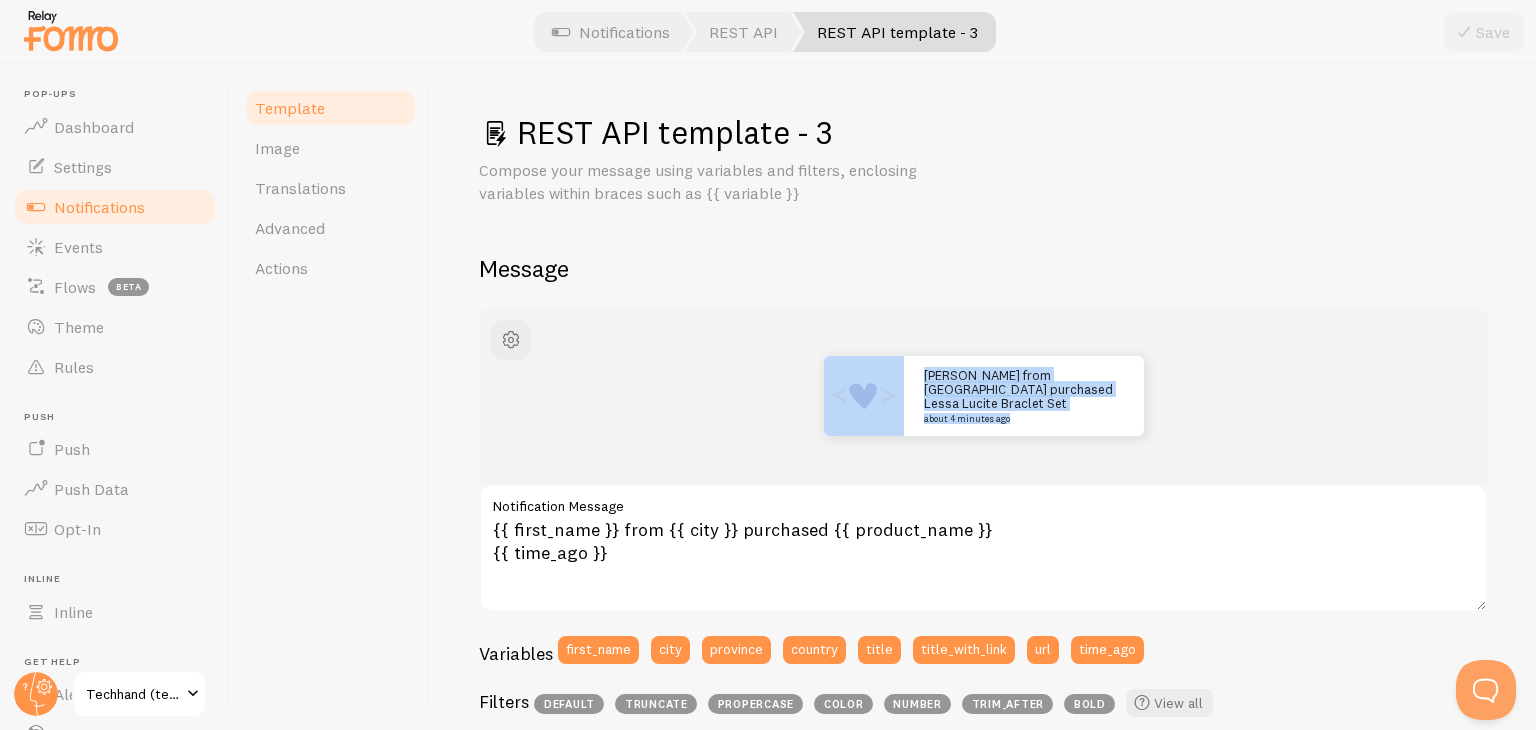 drag, startPoint x: 753, startPoint y: 367, endPoint x: 1064, endPoint y: 445, distance: 320.6322 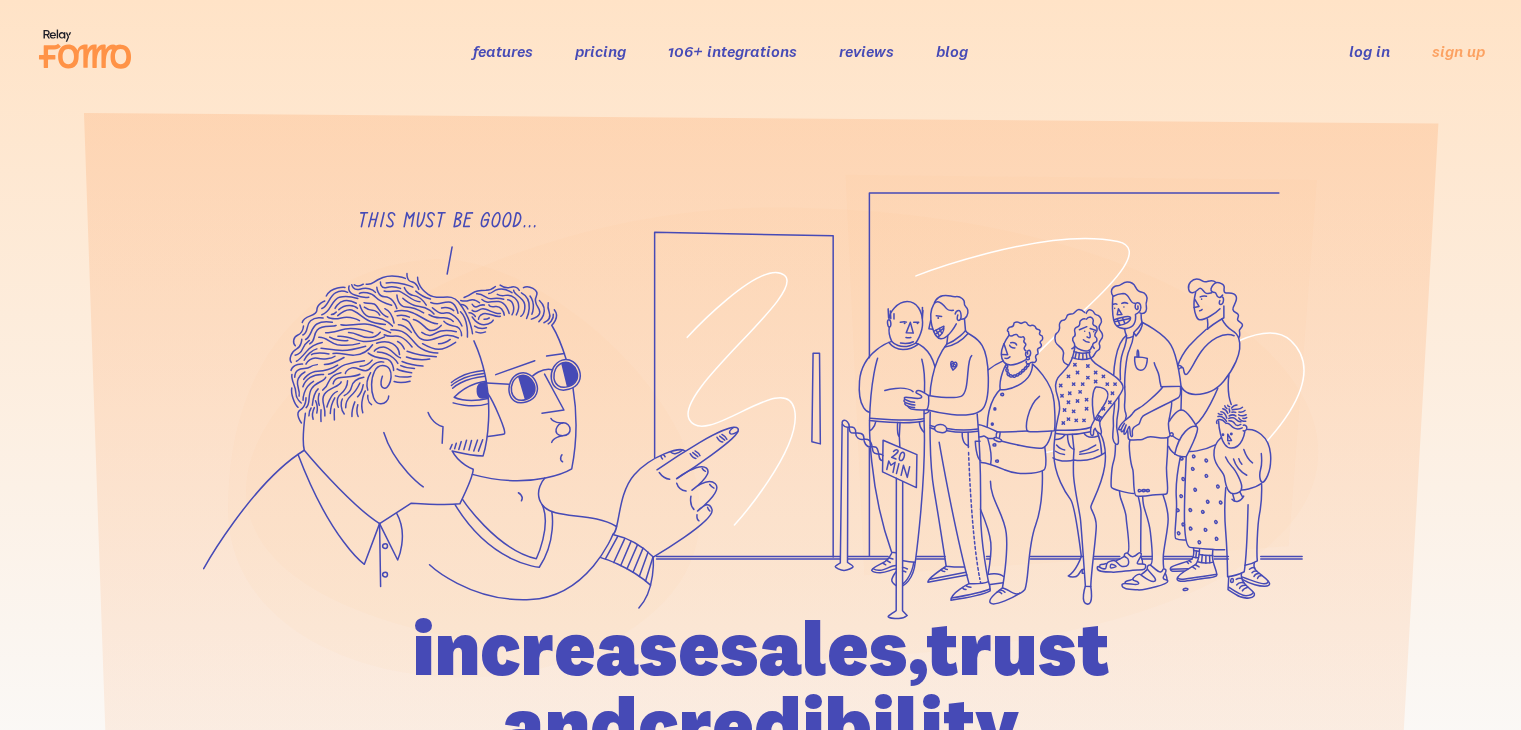 scroll, scrollTop: 0, scrollLeft: 0, axis: both 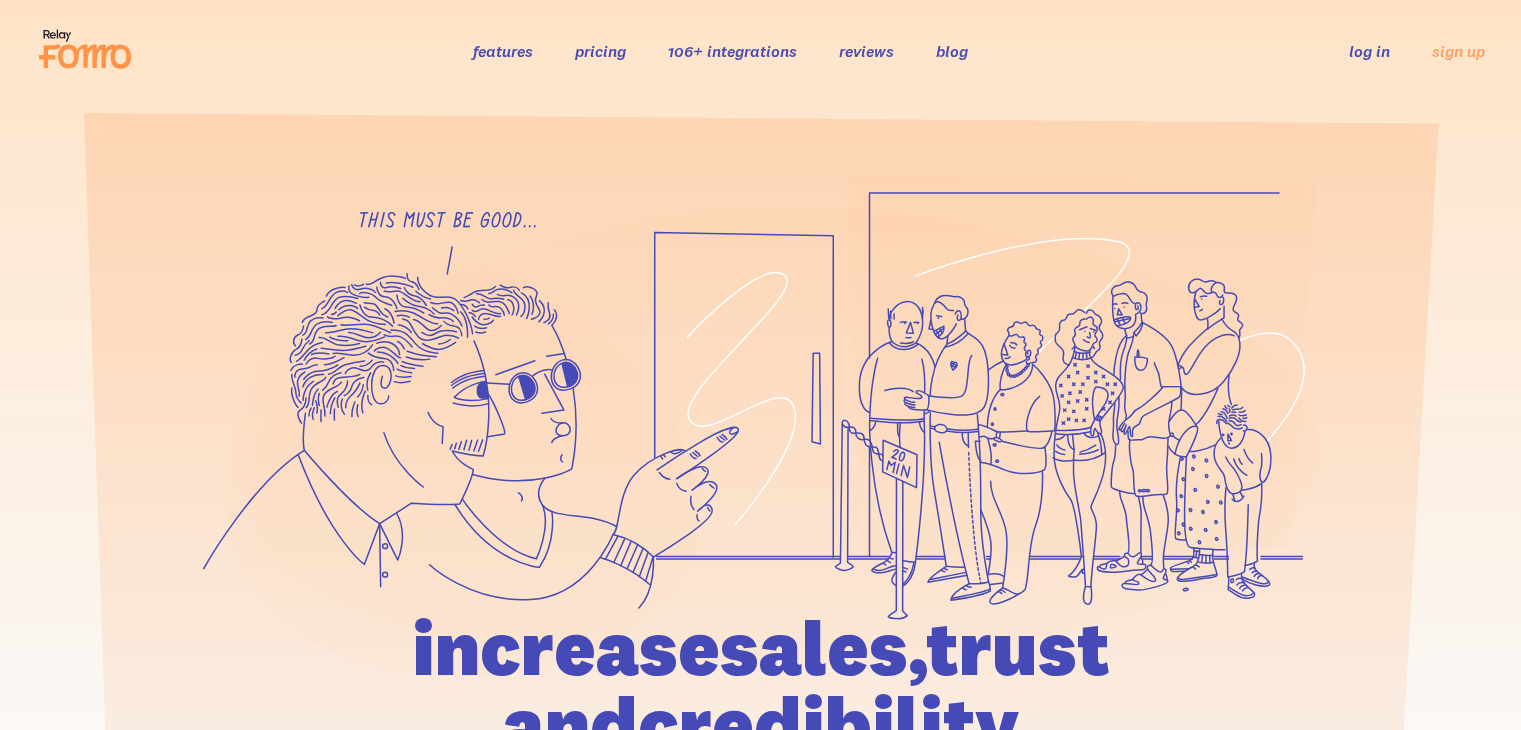 click on "log in" at bounding box center (1369, 51) 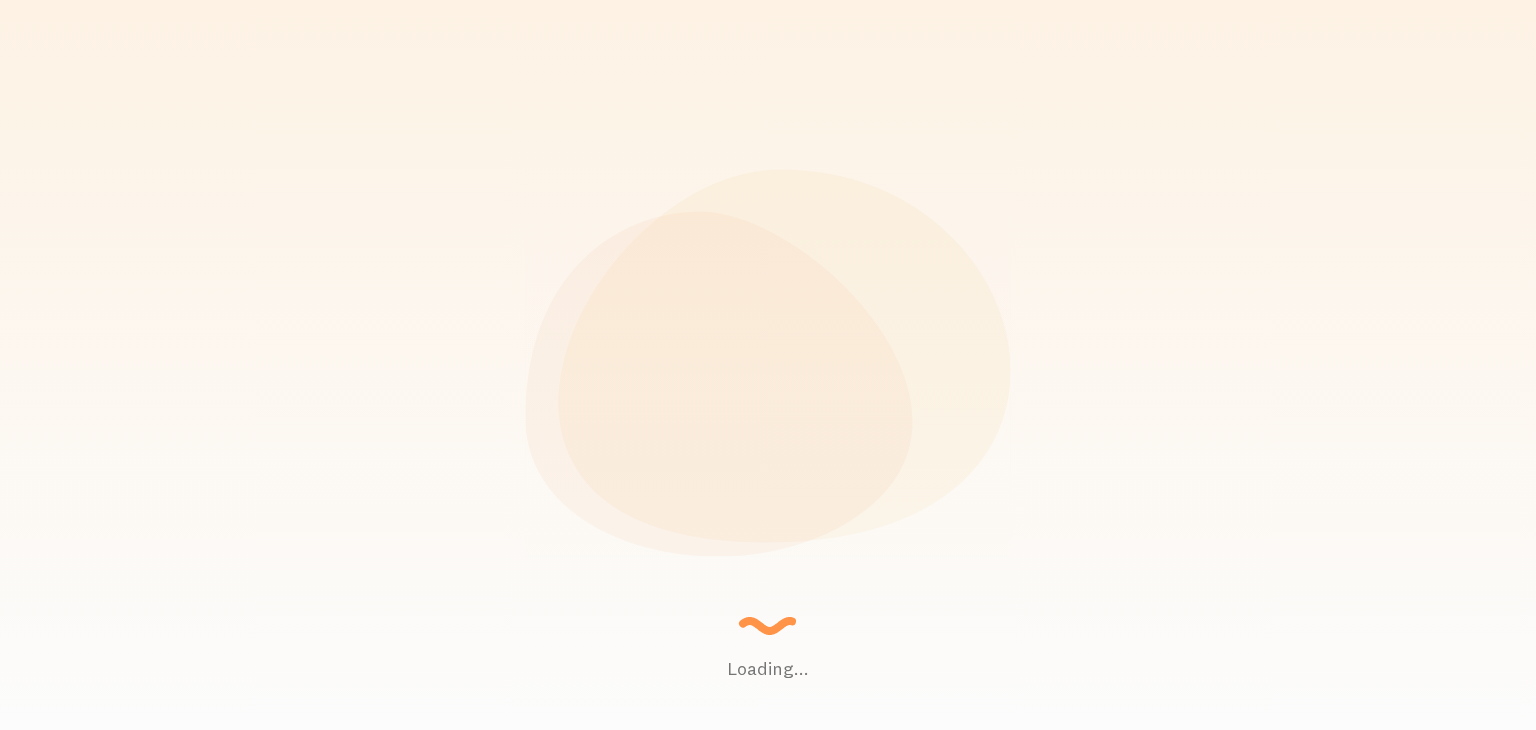 scroll, scrollTop: 0, scrollLeft: 0, axis: both 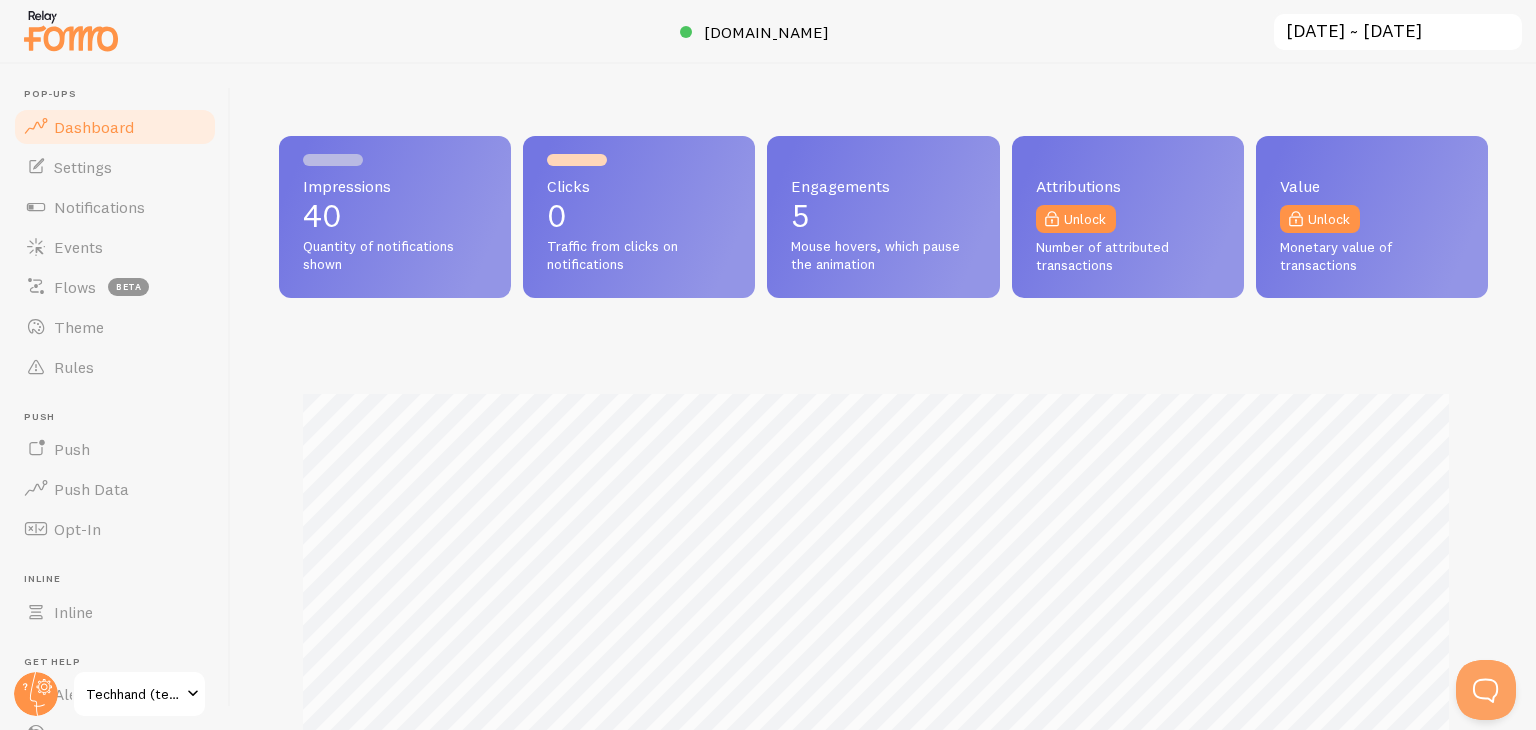 click at bounding box center (71, 30) 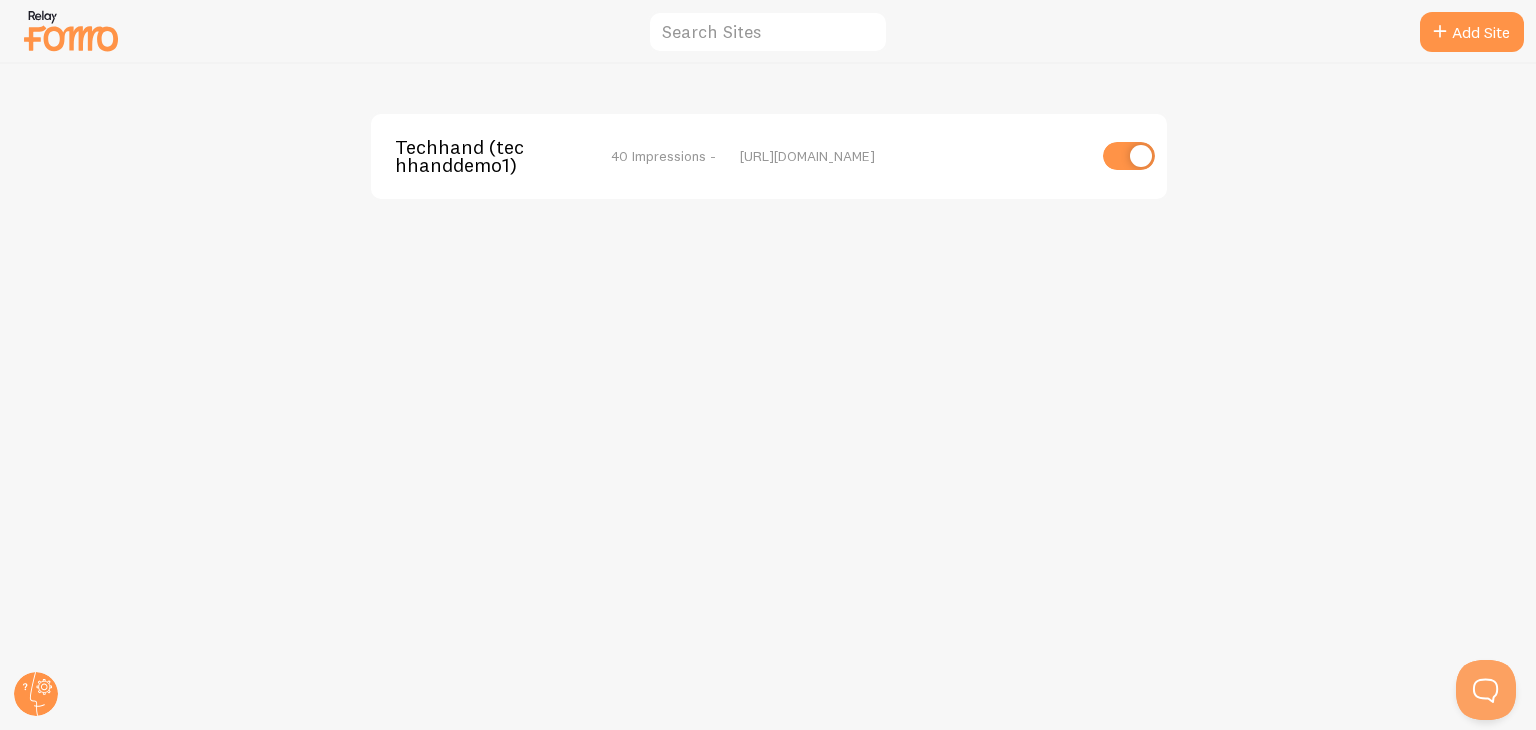 click at bounding box center (71, 30) 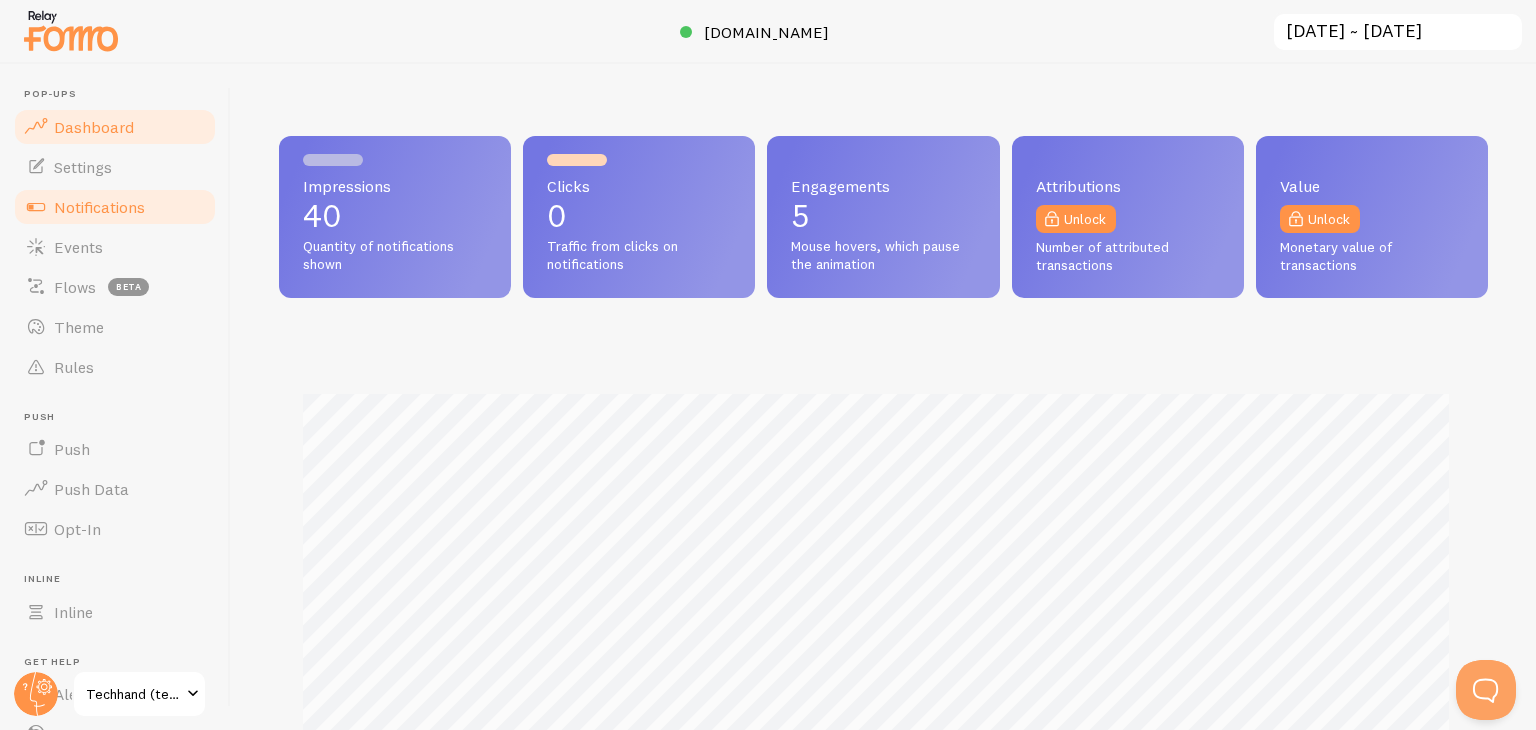 scroll, scrollTop: 999474, scrollLeft: 998805, axis: both 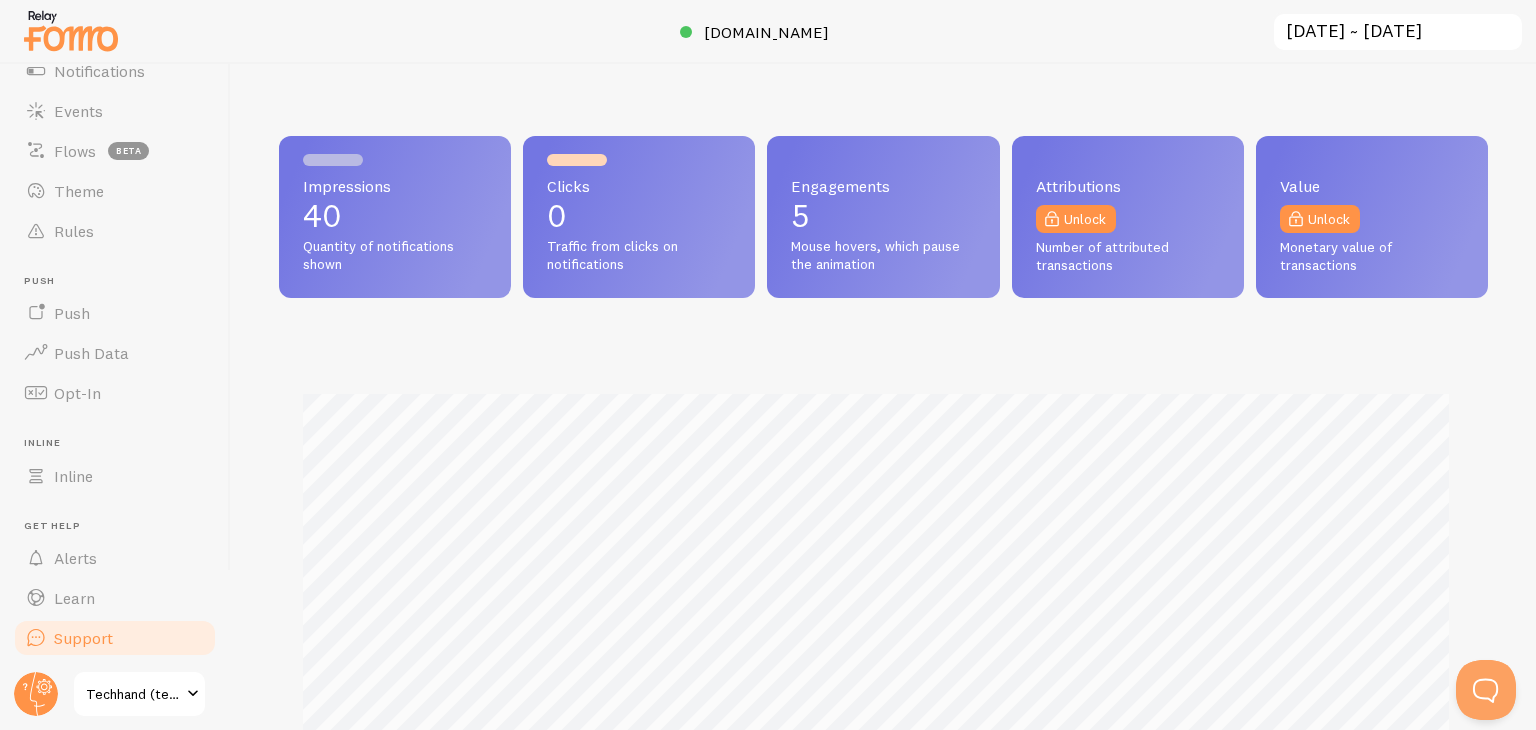 click on "Support" at bounding box center (83, 638) 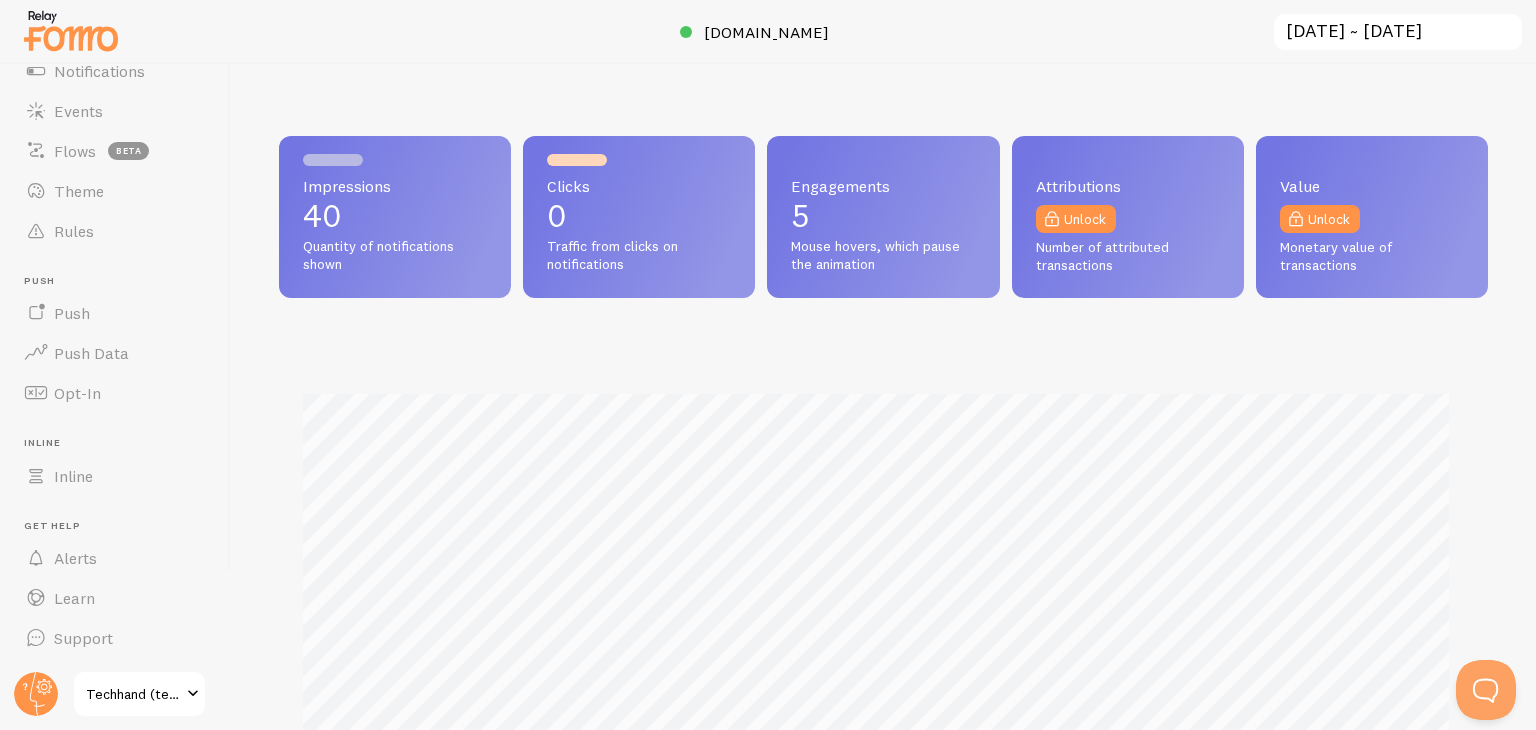 click on "Techhand (techhanddemo1)" at bounding box center [133, 694] 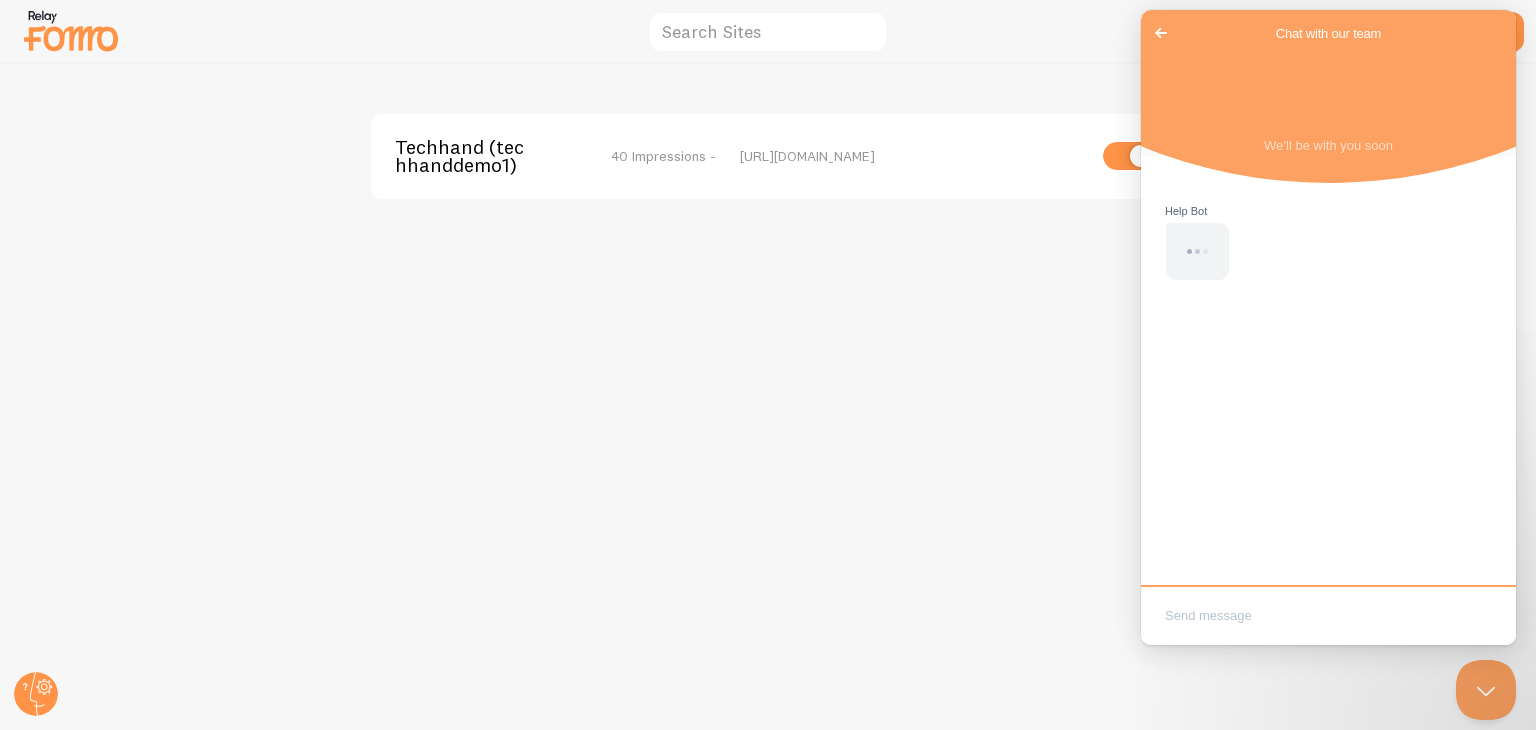 scroll, scrollTop: 0, scrollLeft: 0, axis: both 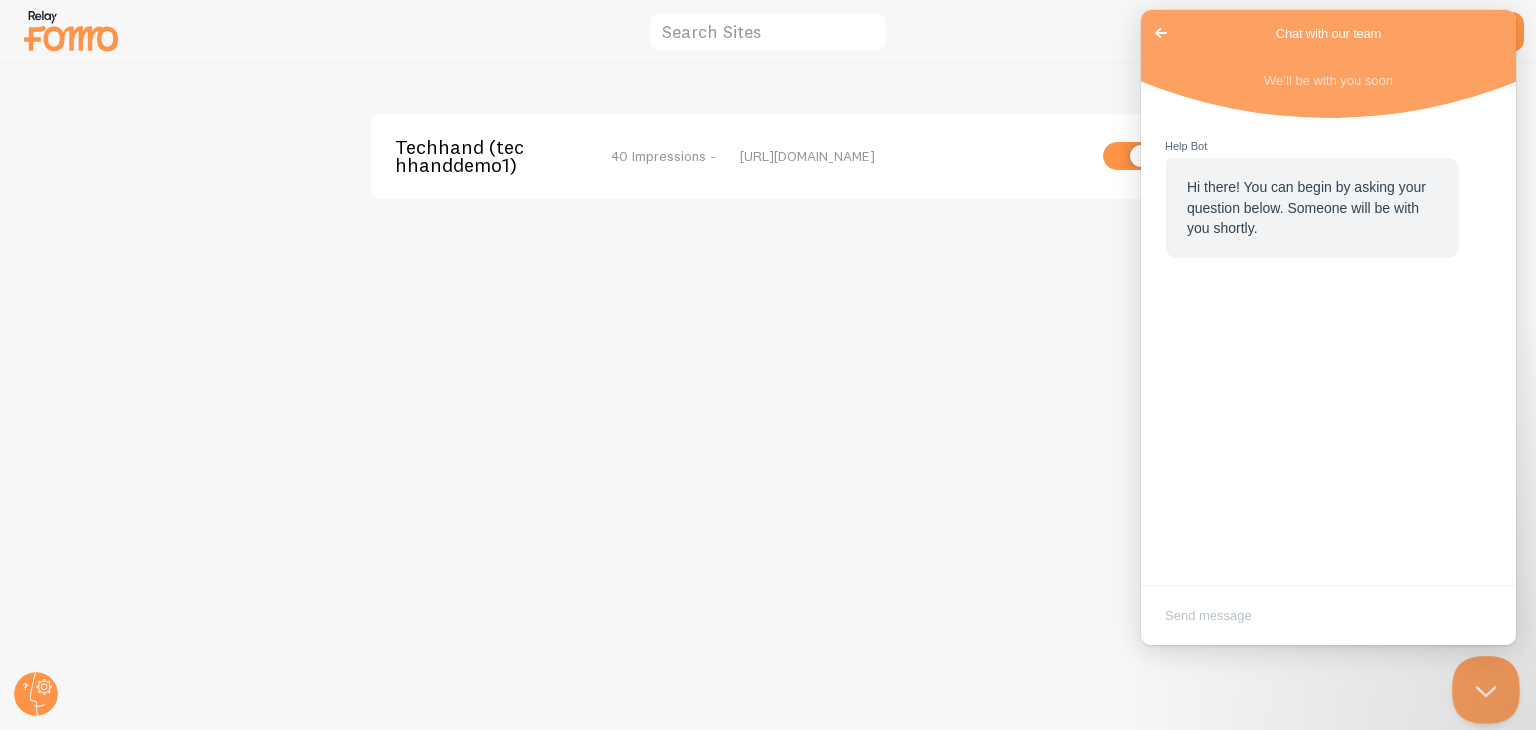 click at bounding box center [1482, 686] 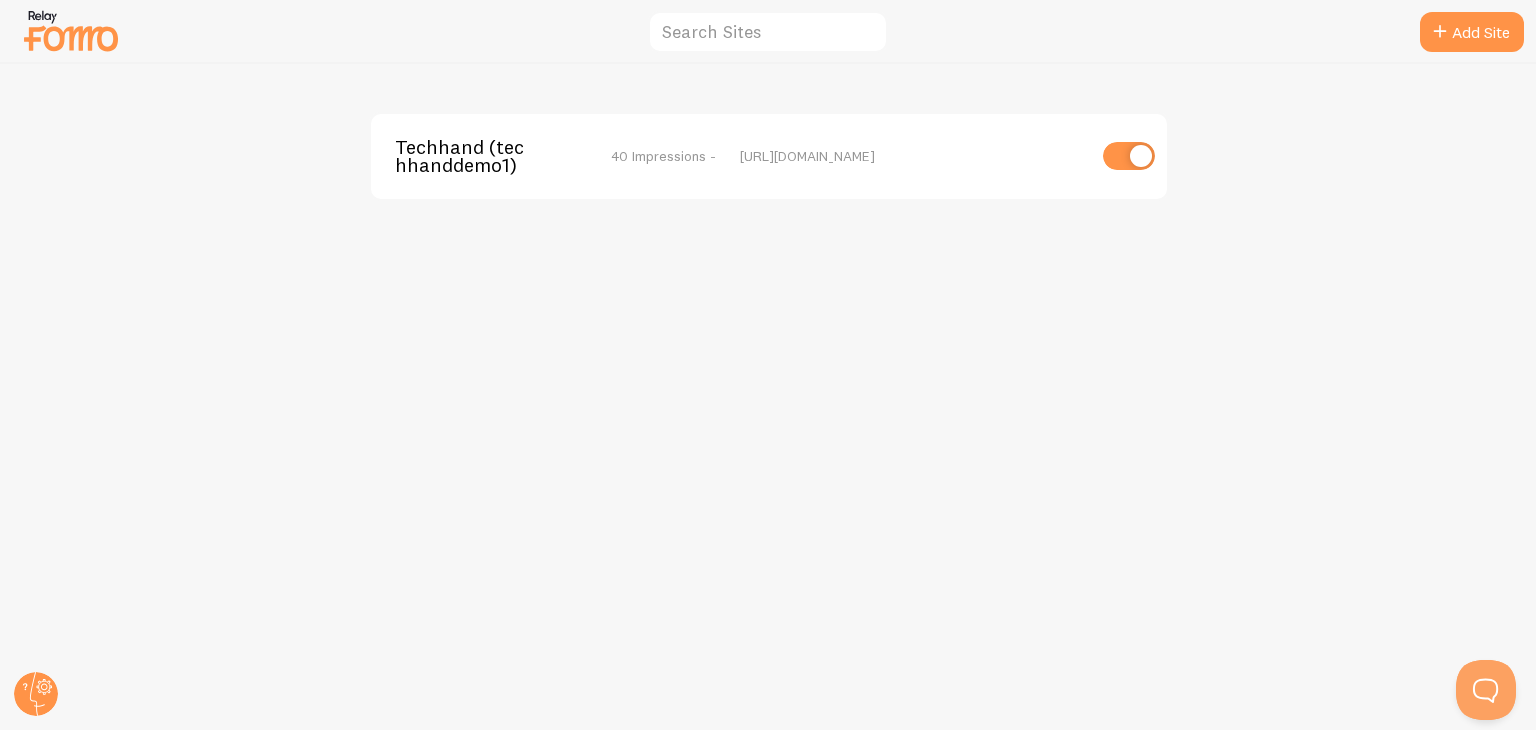 click at bounding box center (71, 30) 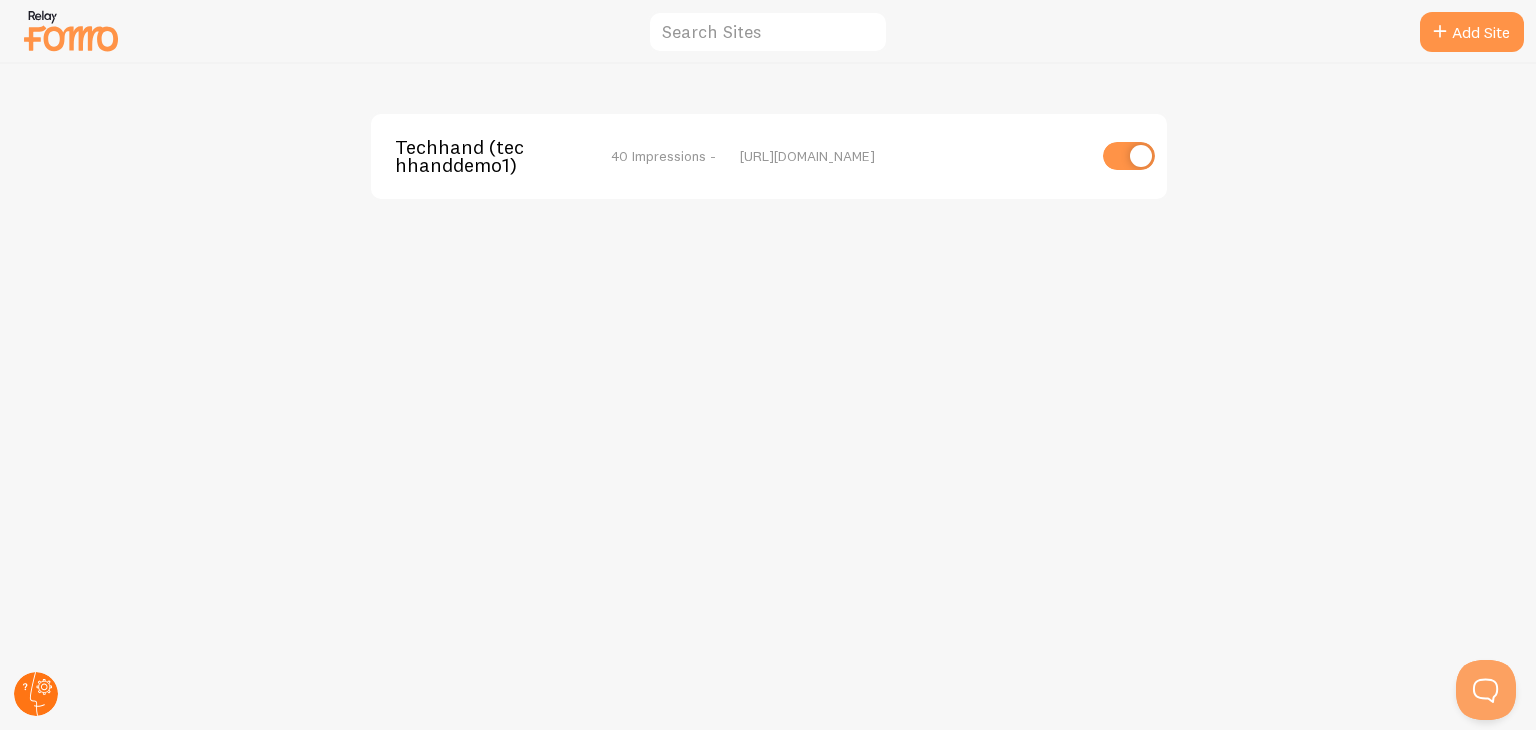 click 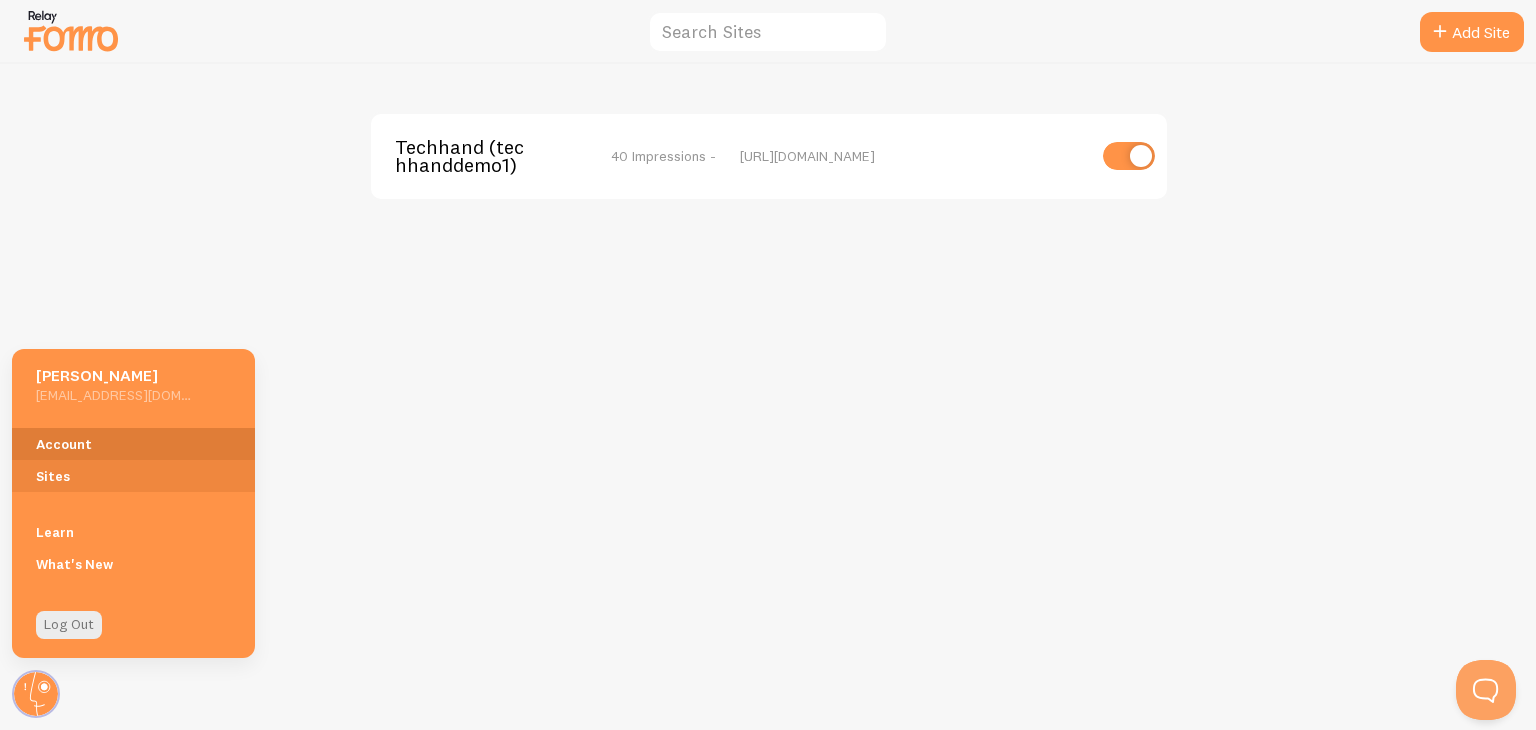 click on "Account" at bounding box center [133, 444] 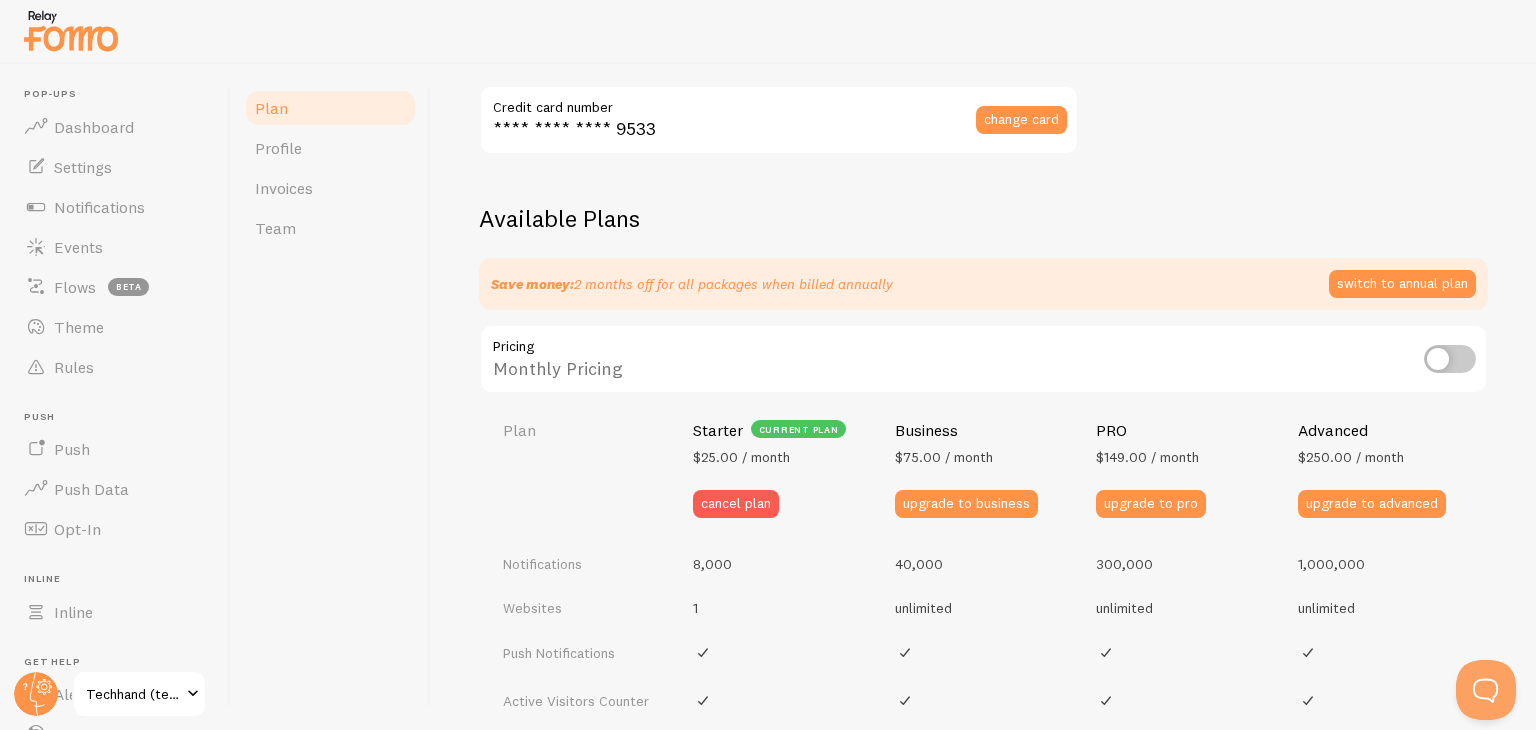 scroll, scrollTop: 600, scrollLeft: 0, axis: vertical 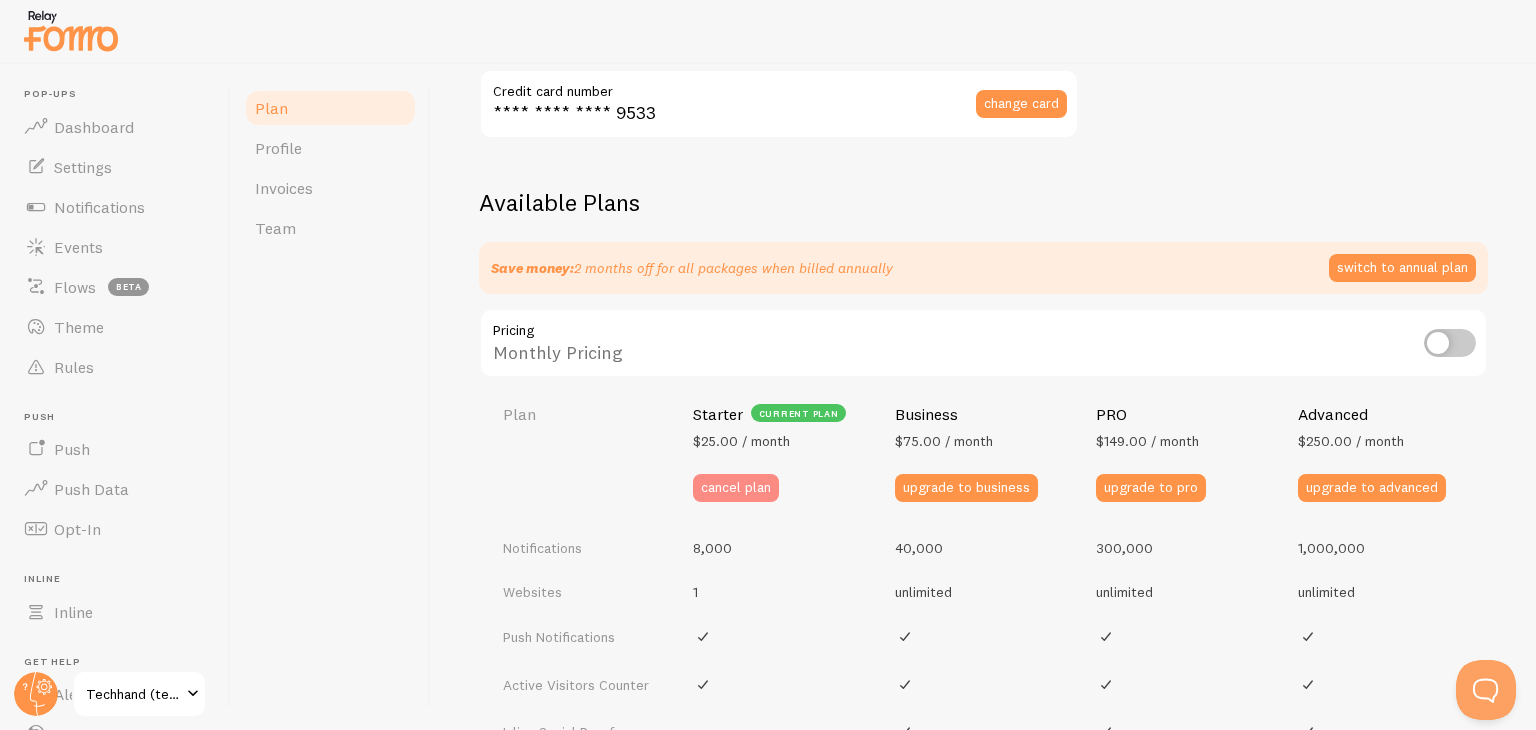 click on "cancel plan" at bounding box center (736, 488) 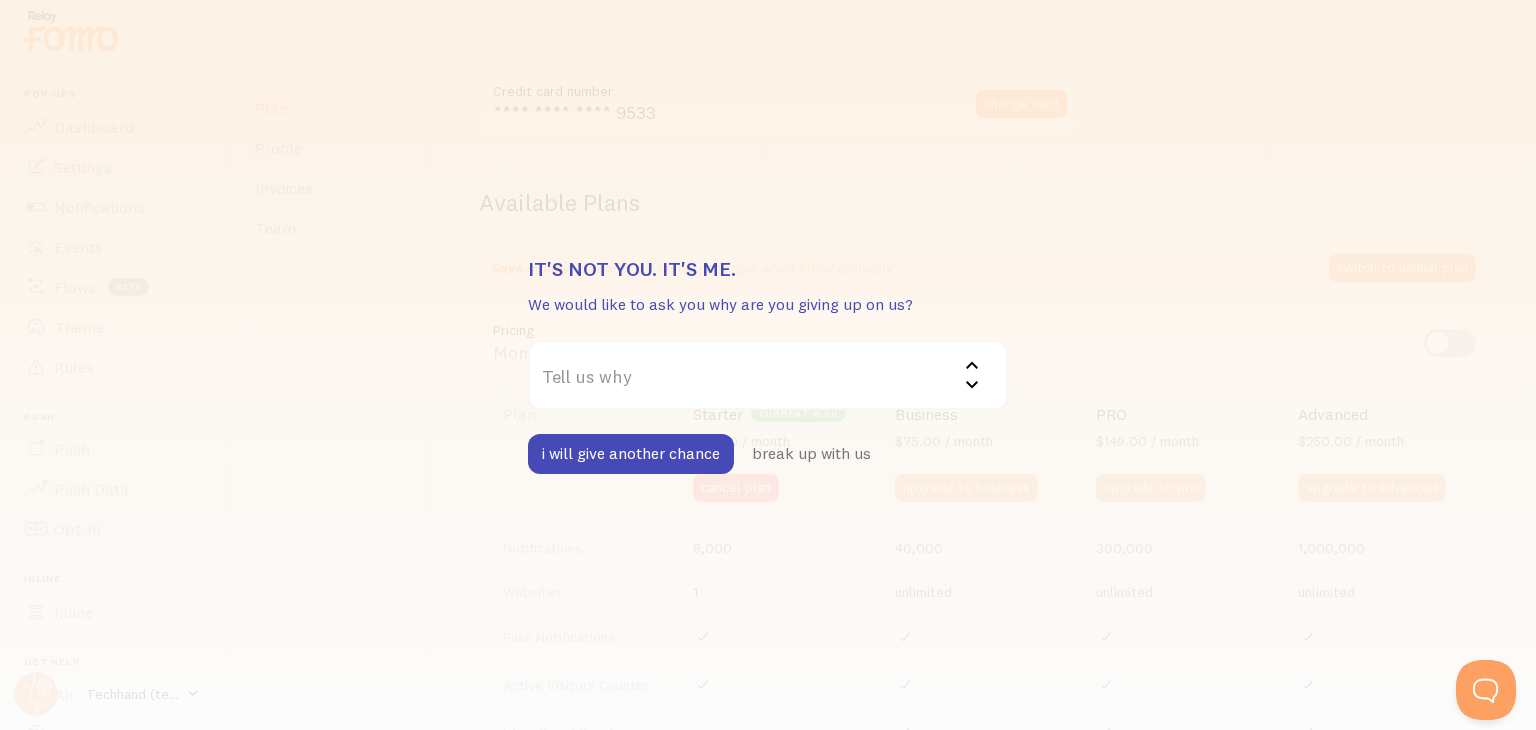 click on "Tell us why" at bounding box center (768, 375) 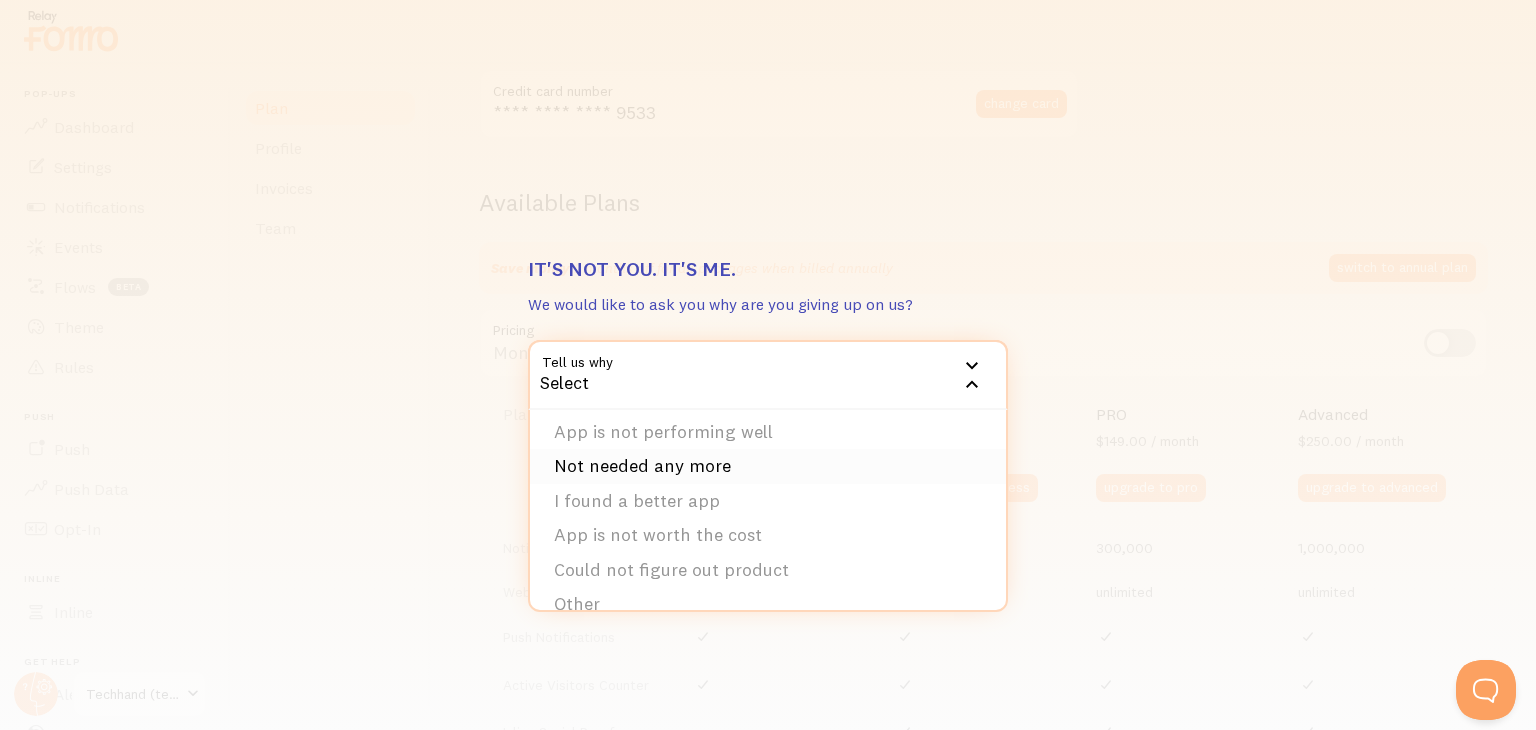 scroll, scrollTop: 65, scrollLeft: 0, axis: vertical 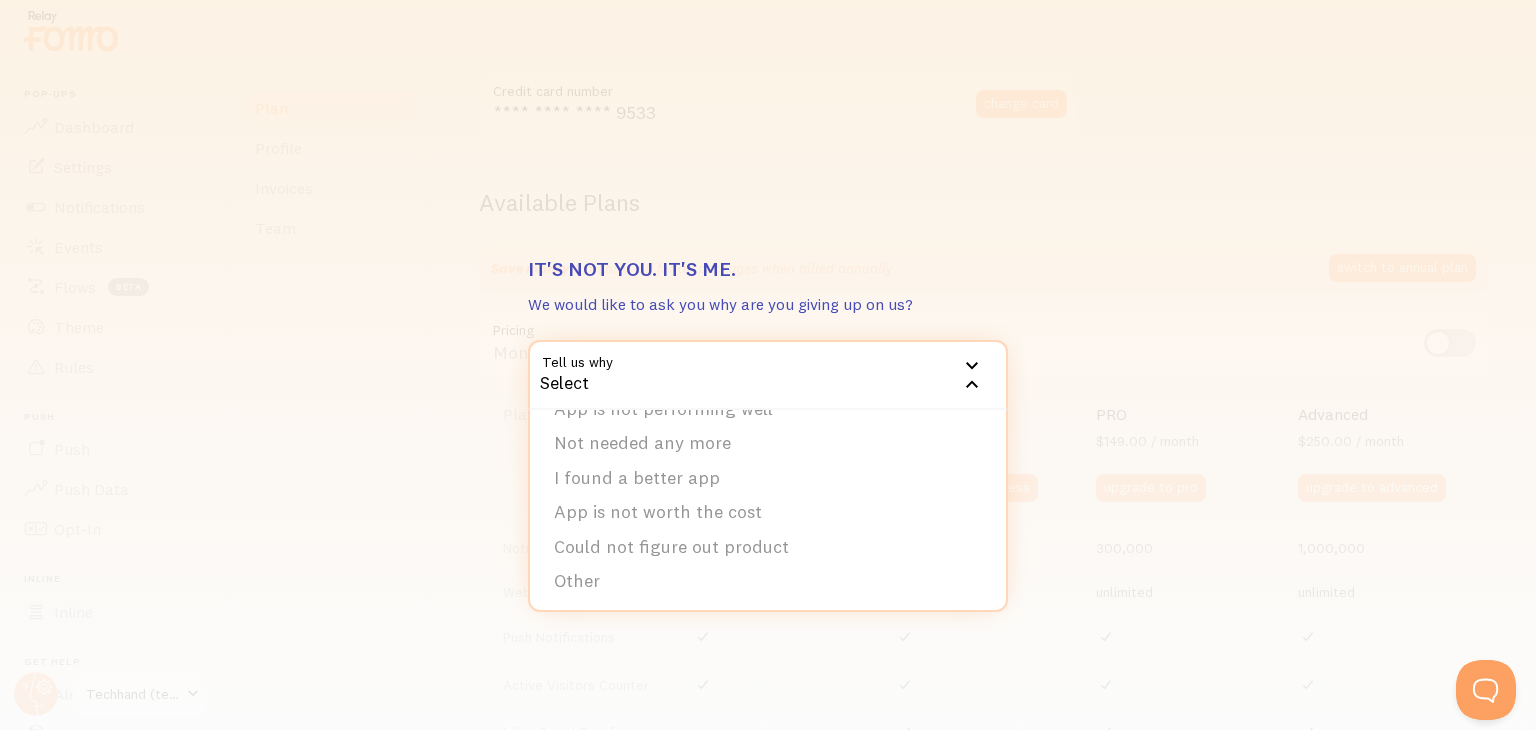 click on "It's not you. It's me.   We would like to ask you why are you giving up on us?   Tell us why     Select       Does not meet my needs  App is not performing well  Not needed any more  I found a better app  App is not worth the cost  Could not figure out product  Other         i will give another chance     break up with us" at bounding box center [768, 365] 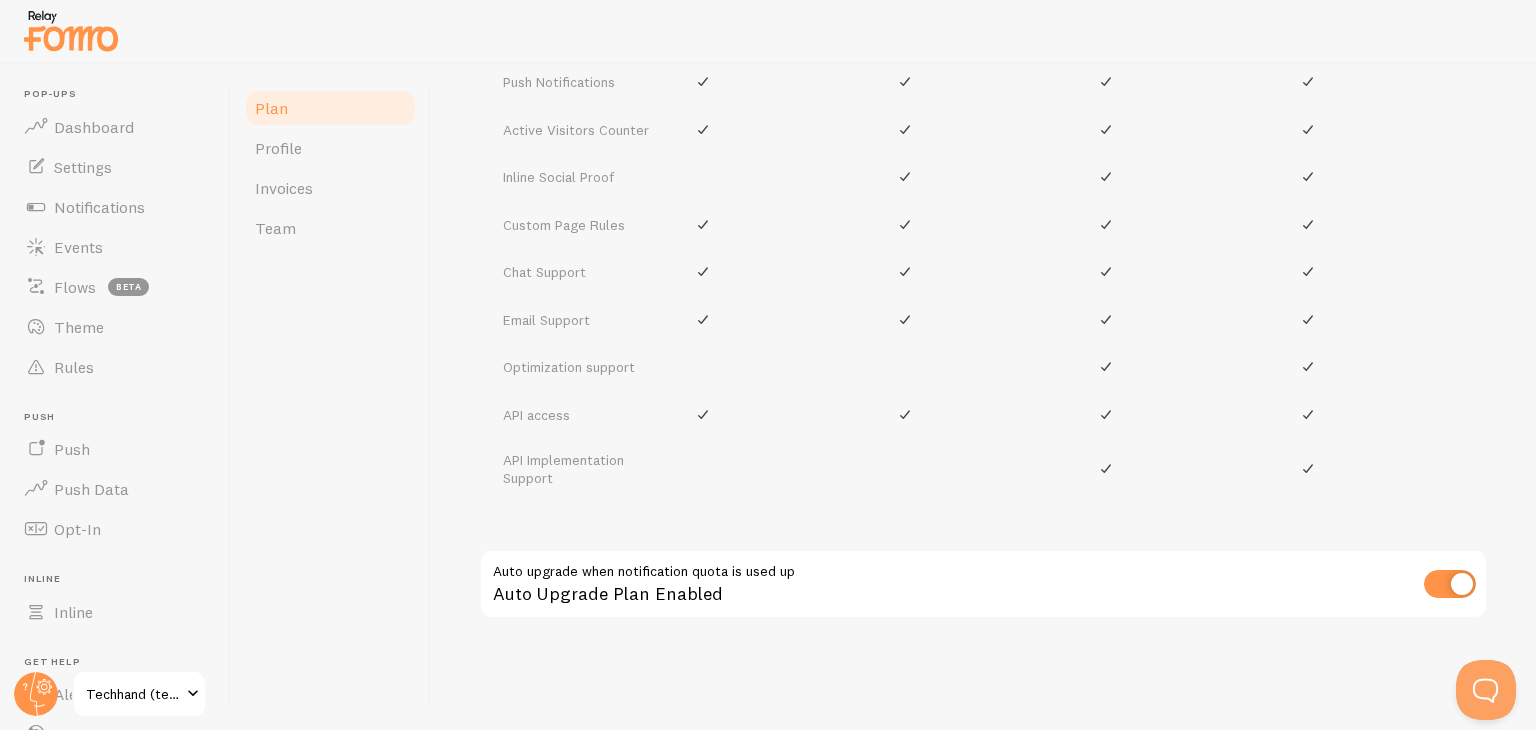 scroll, scrollTop: 1160, scrollLeft: 0, axis: vertical 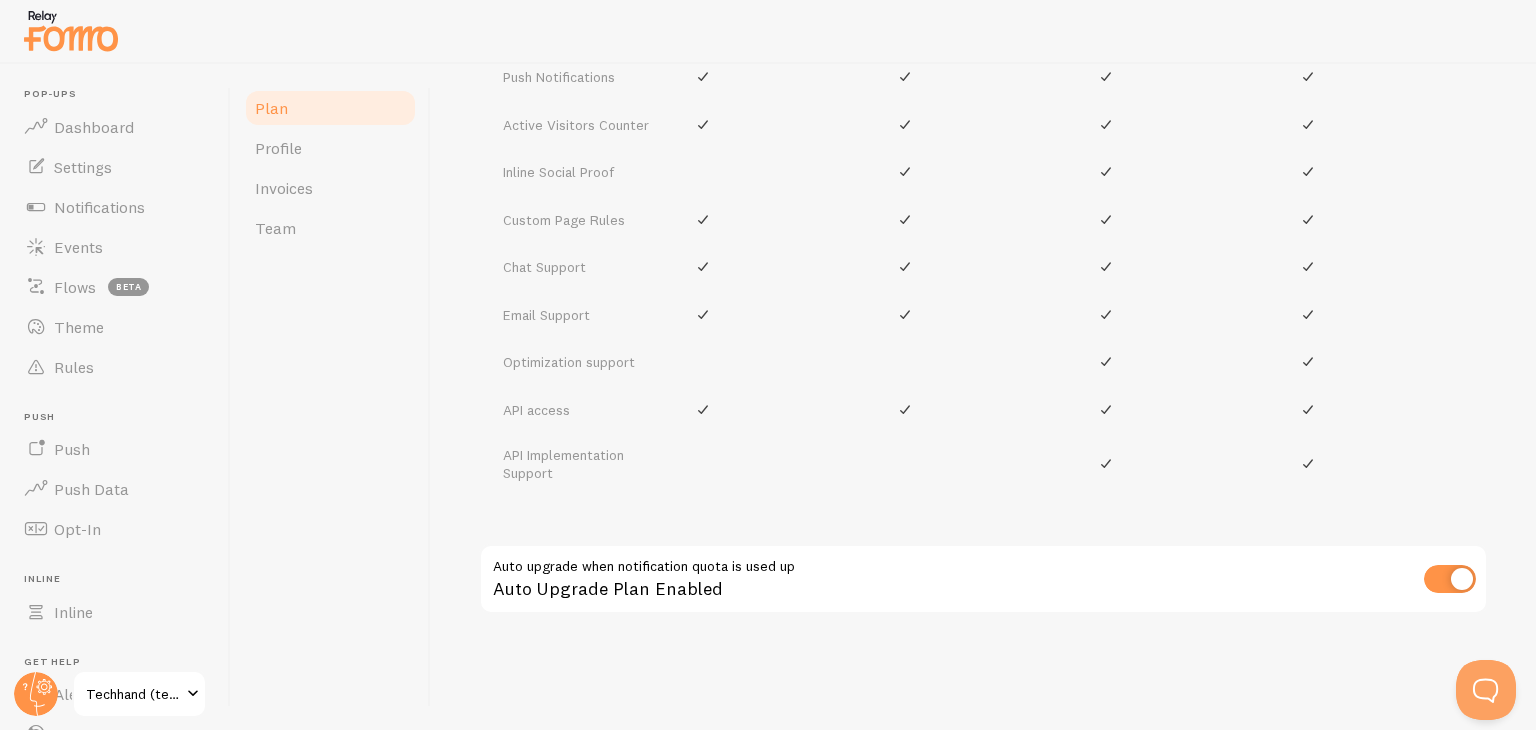 click at bounding box center (1450, 579) 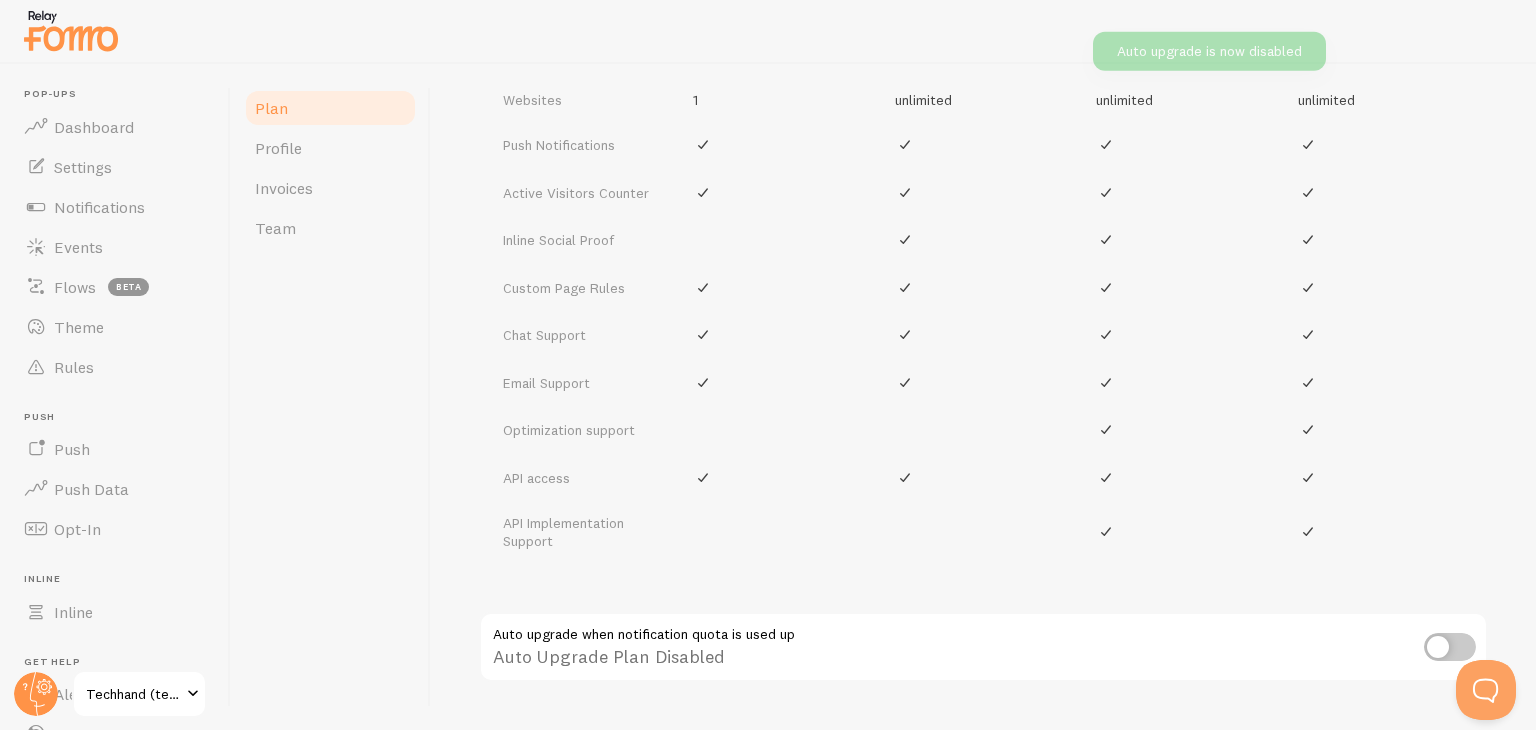 scroll, scrollTop: 660, scrollLeft: 0, axis: vertical 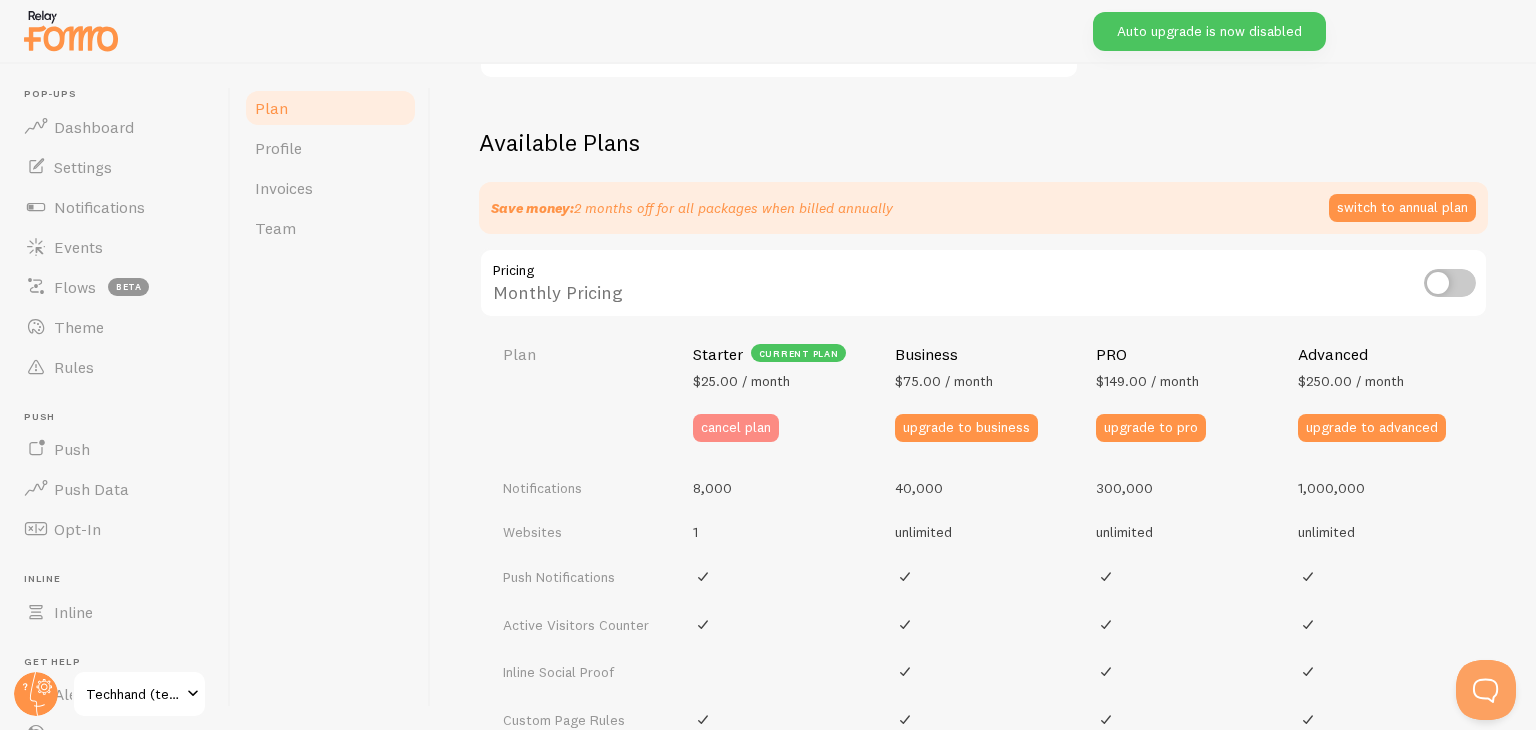 click on "cancel plan" at bounding box center (736, 428) 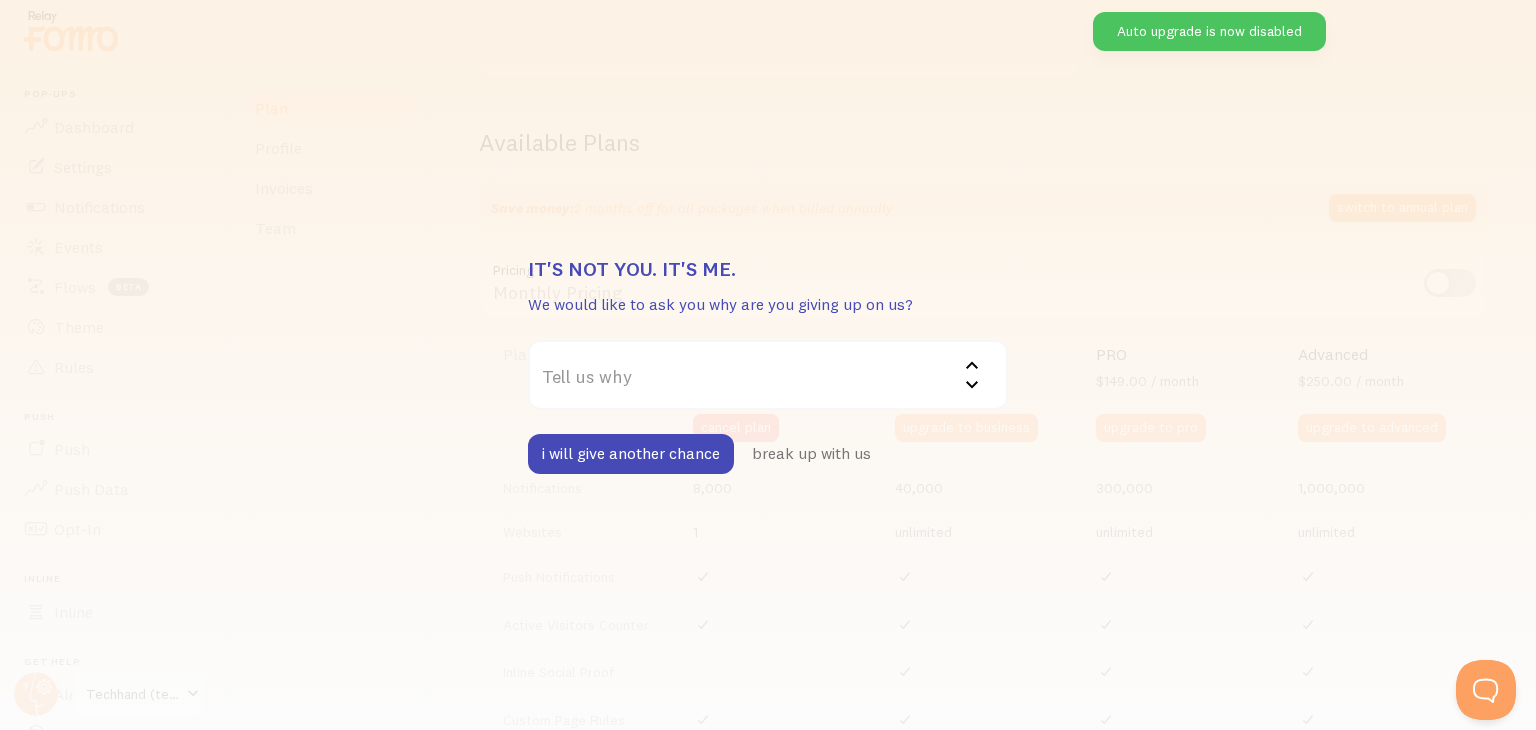 click on "Tell us why" at bounding box center (768, 375) 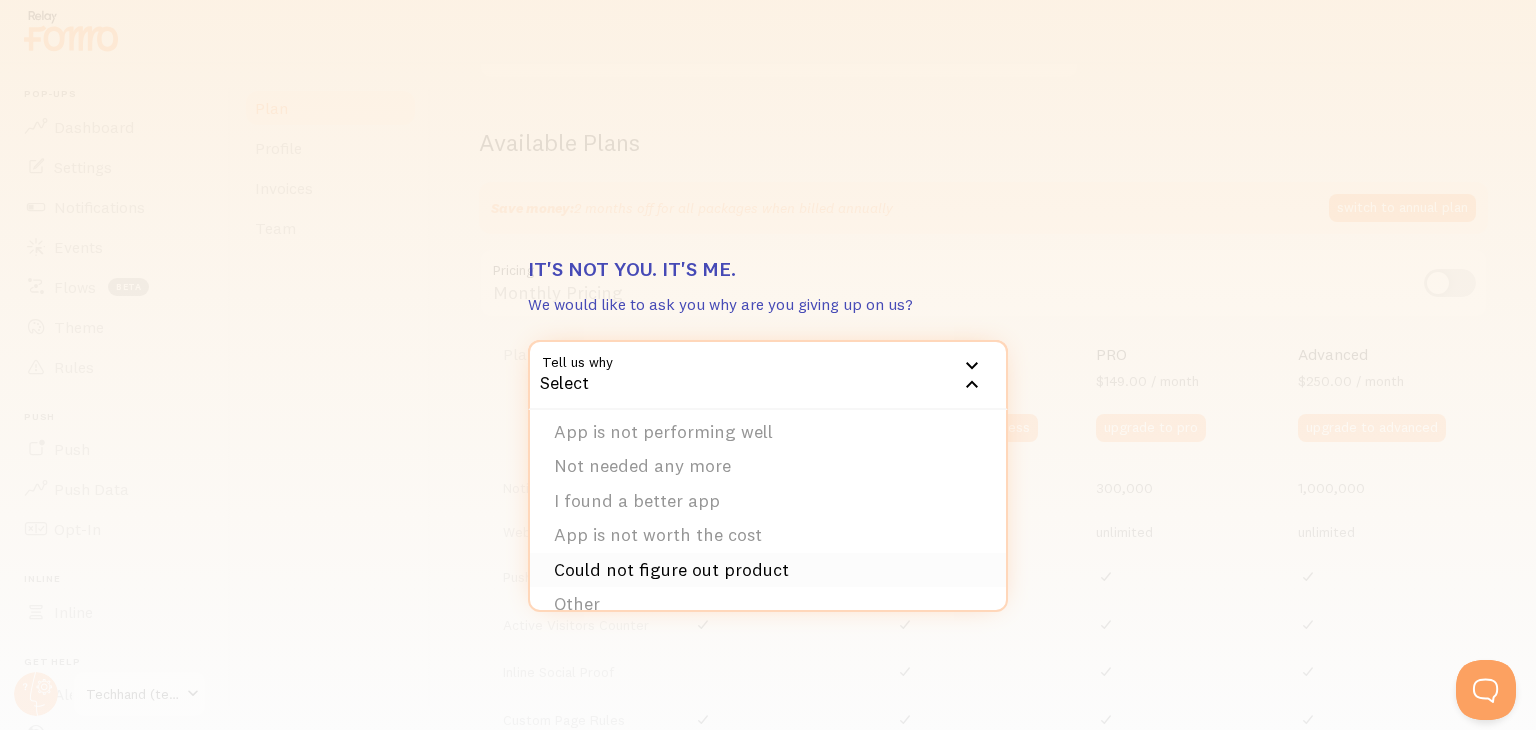 scroll, scrollTop: 65, scrollLeft: 0, axis: vertical 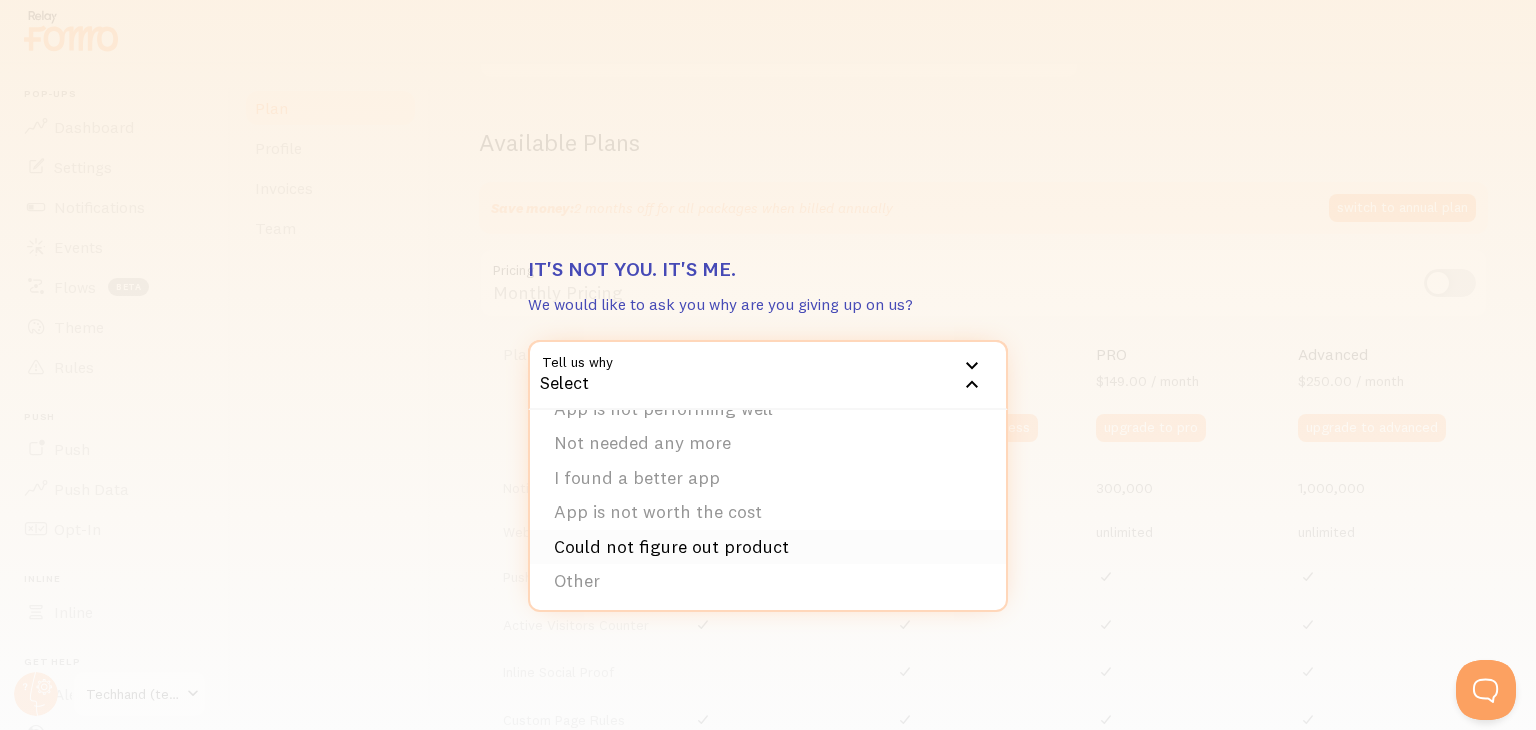 click on "Could not figure out product" at bounding box center [768, 547] 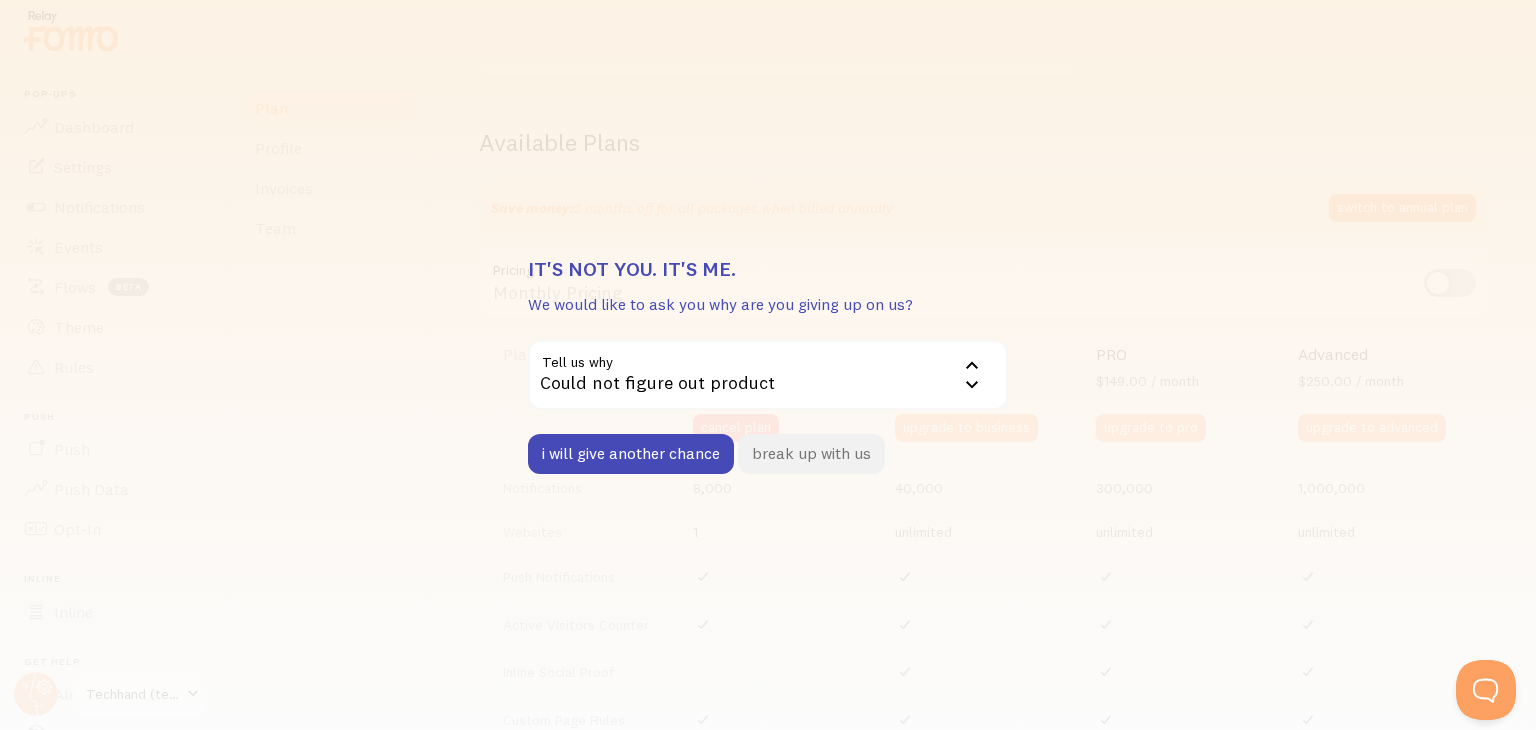 click on "break up with us" at bounding box center (811, 454) 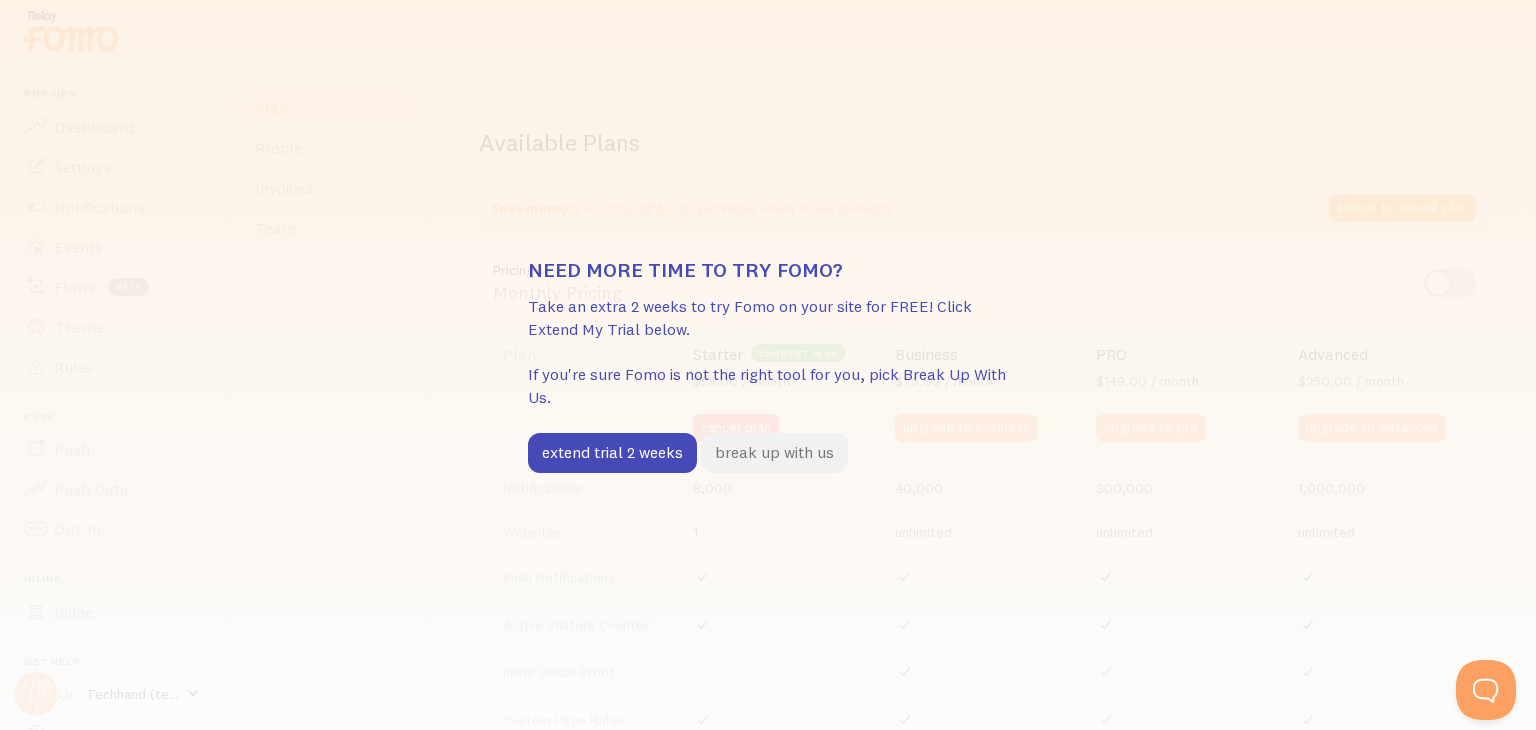 click on "break up with us" at bounding box center (774, 453) 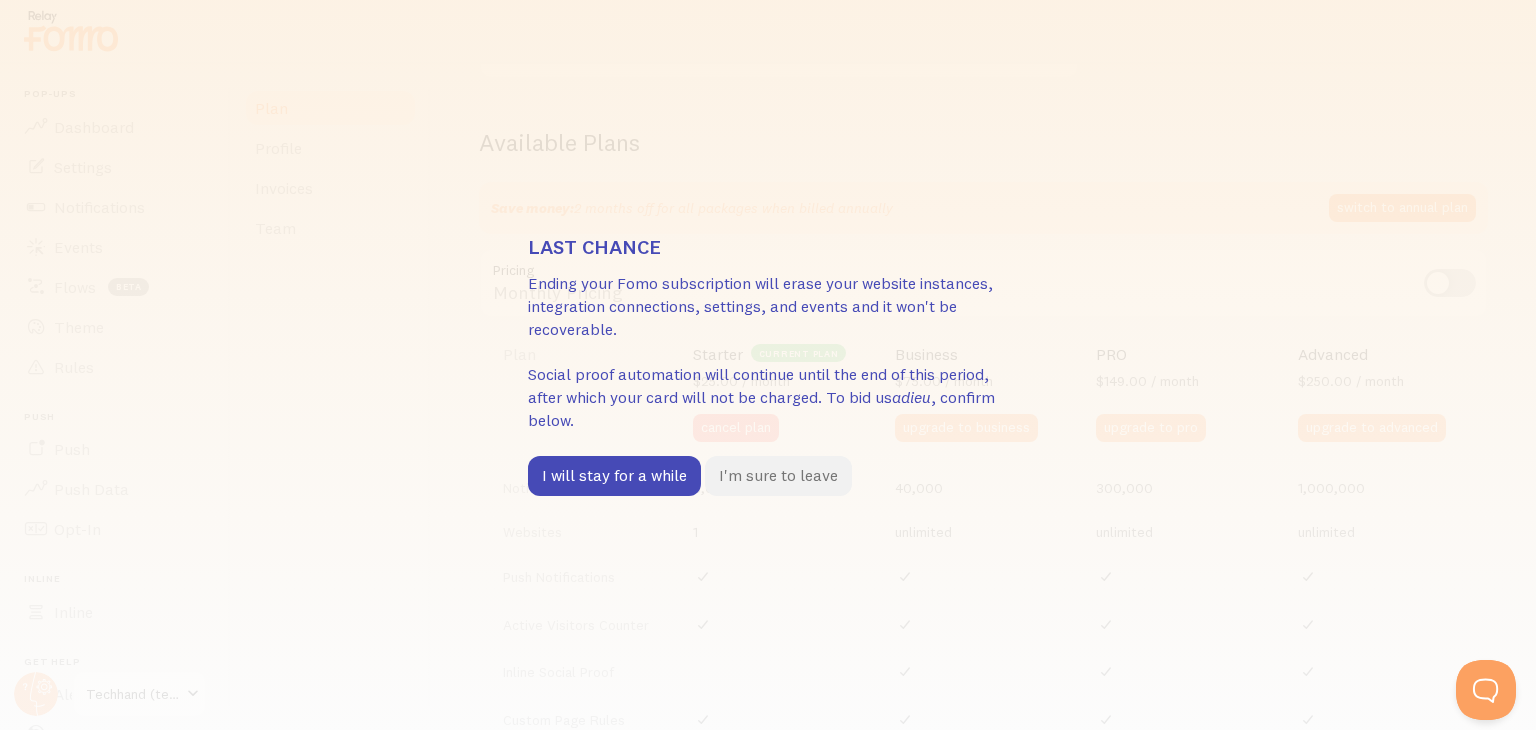 click on "I'm sure to leave" at bounding box center [778, 476] 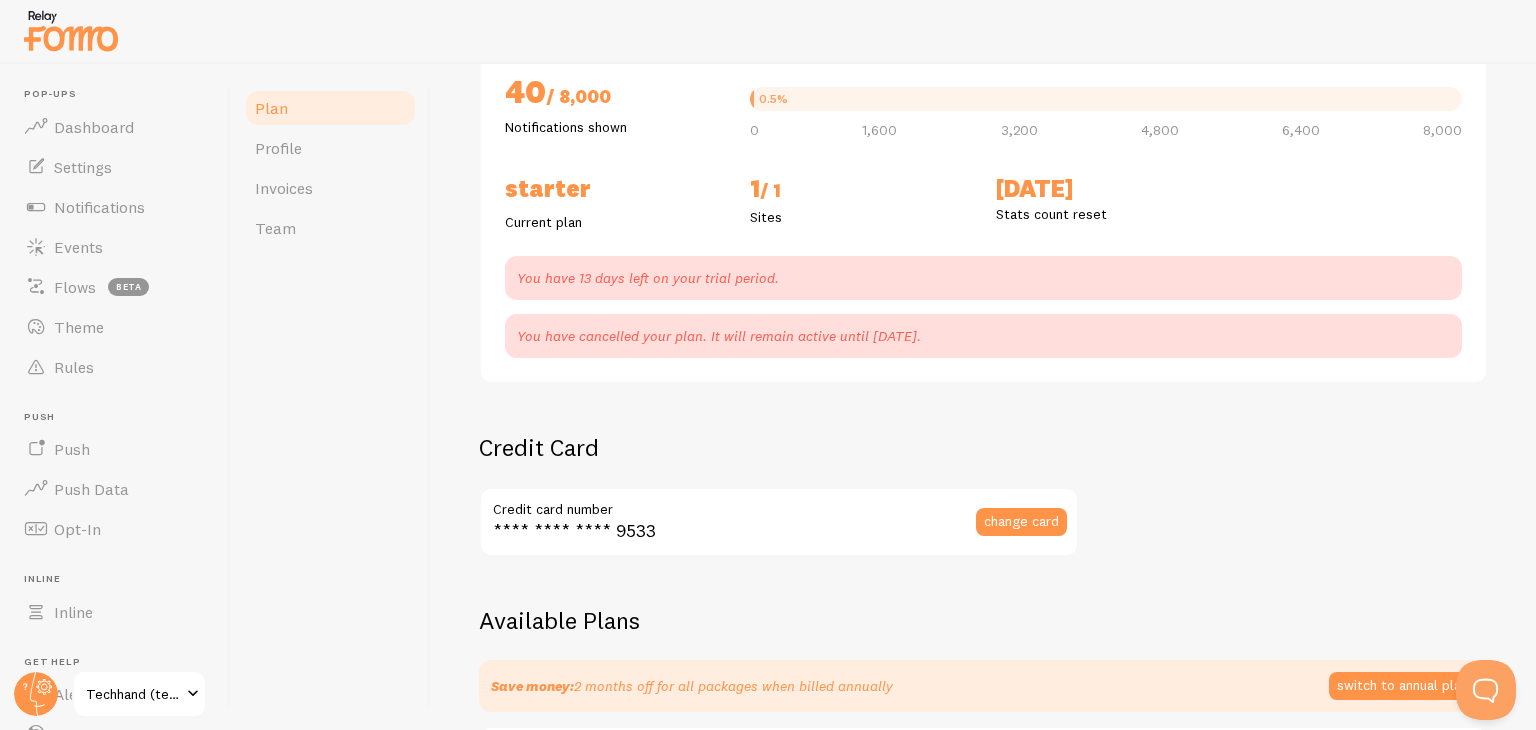 scroll, scrollTop: 117, scrollLeft: 0, axis: vertical 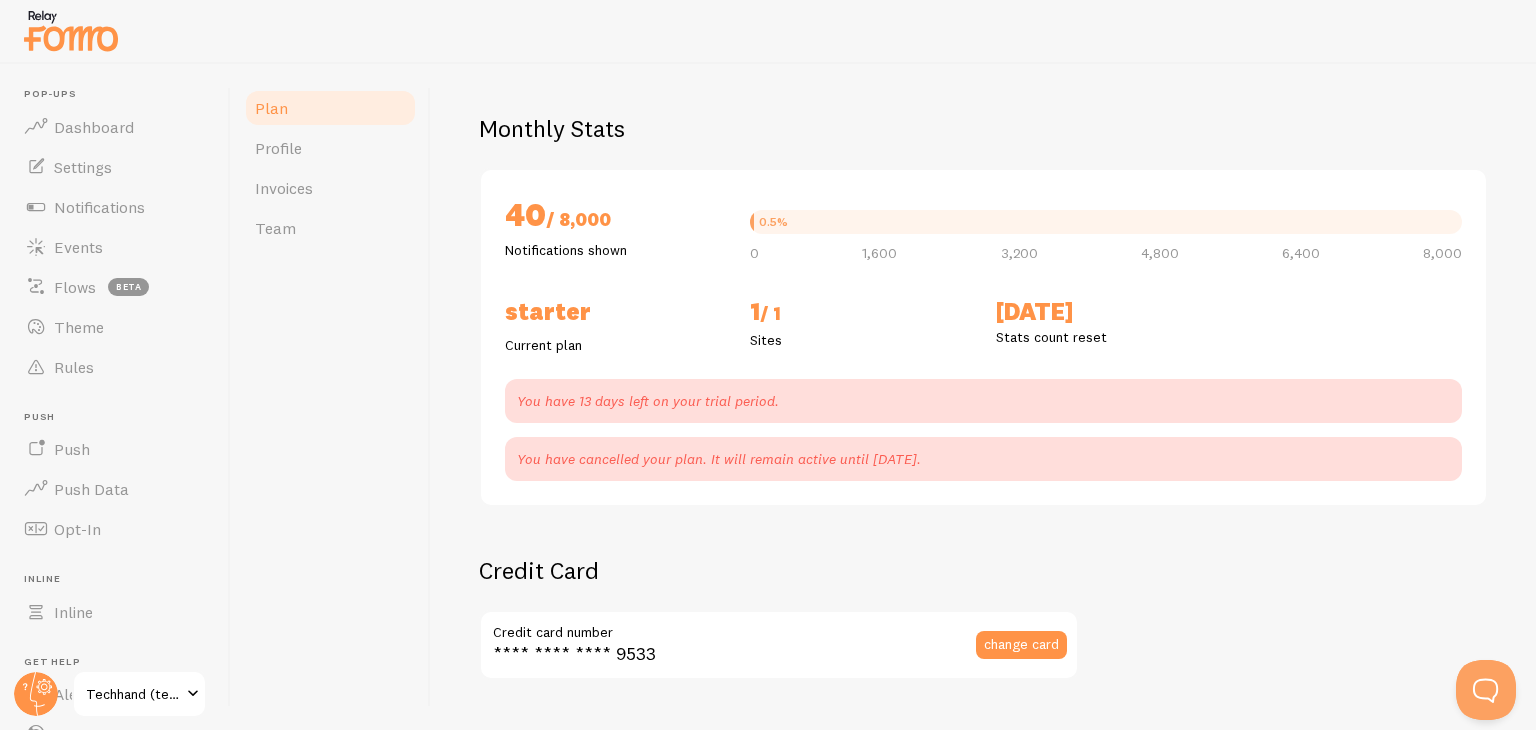 drag, startPoint x: 592, startPoint y: 445, endPoint x: 984, endPoint y: 441, distance: 392.02042 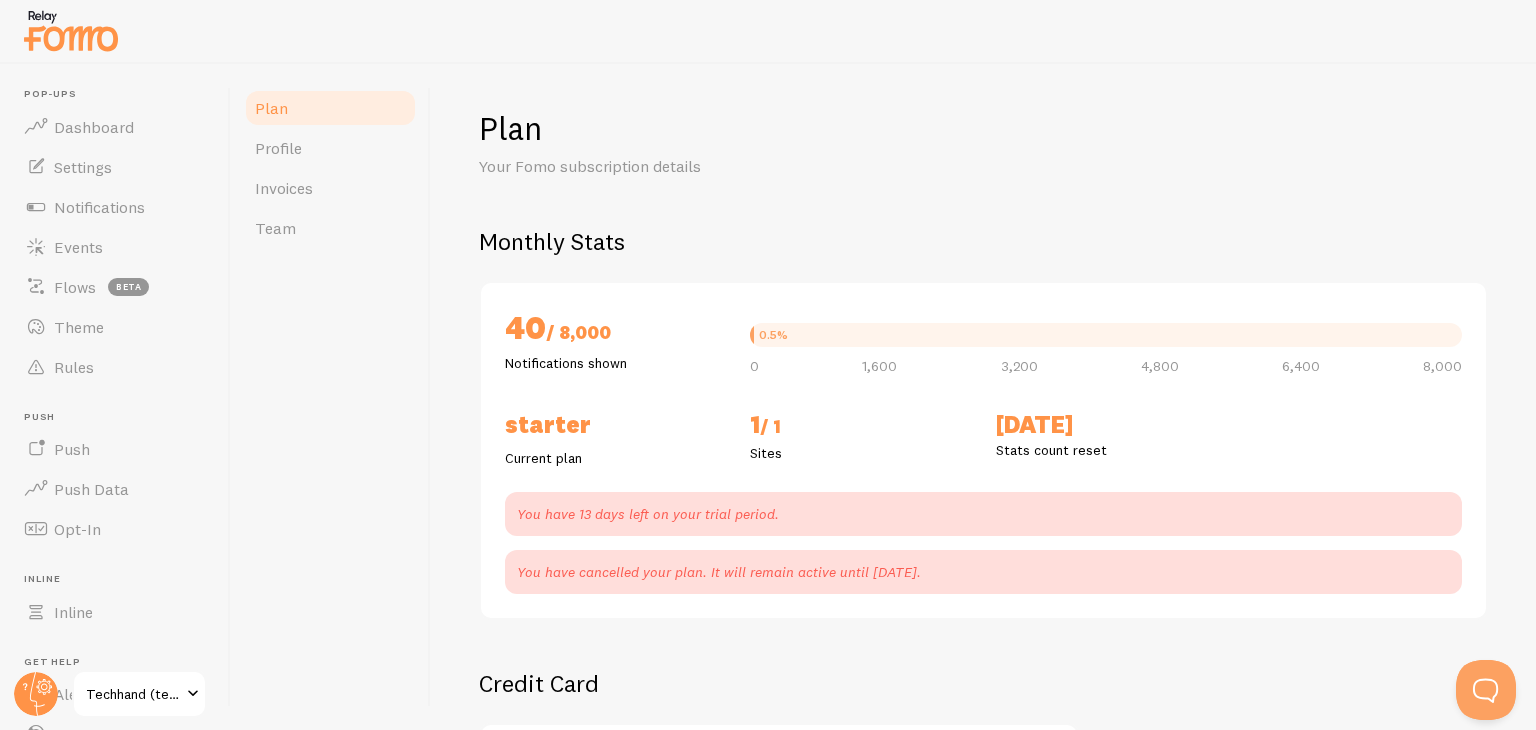 scroll, scrollTop: 0, scrollLeft: 0, axis: both 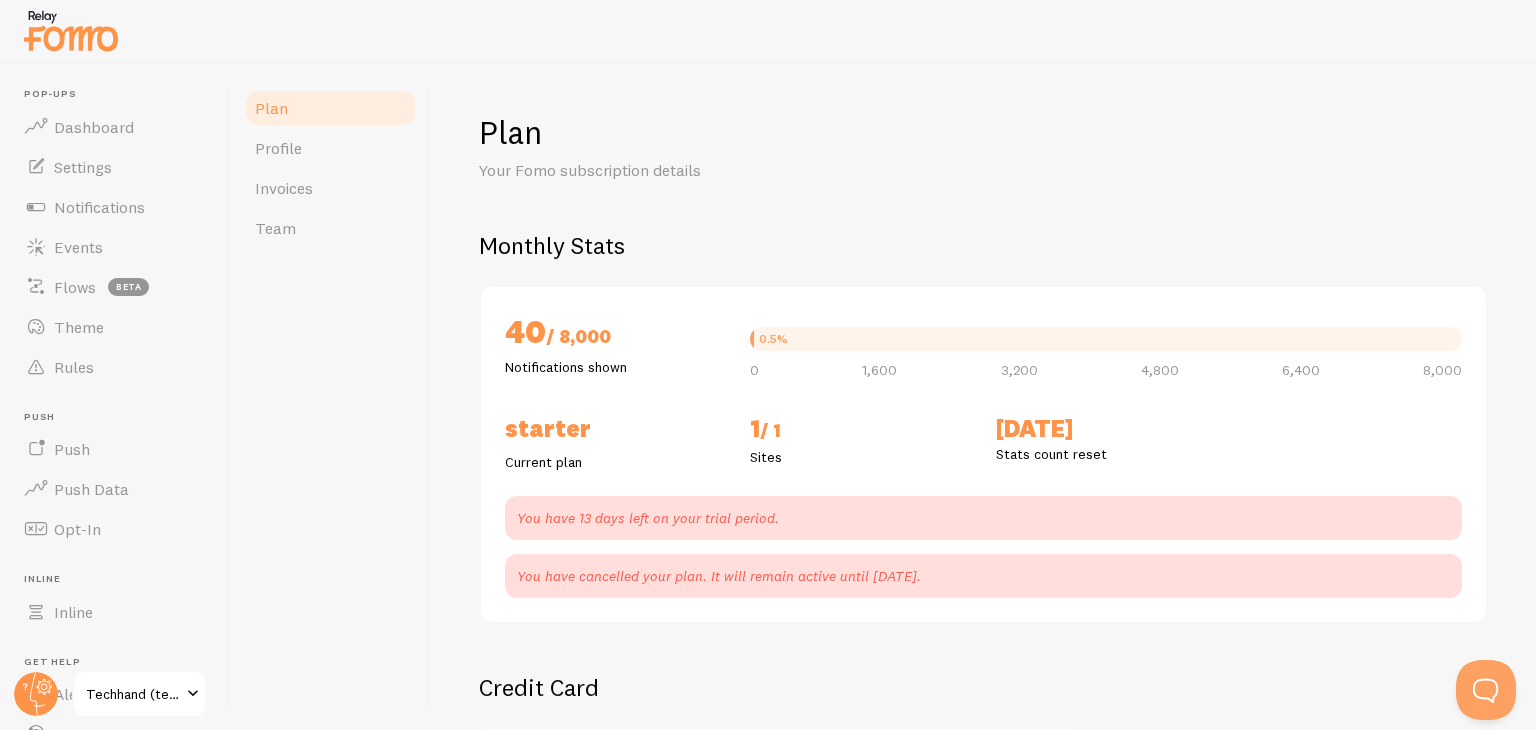 drag, startPoint x: 800, startPoint y: 339, endPoint x: 964, endPoint y: 336, distance: 164.02744 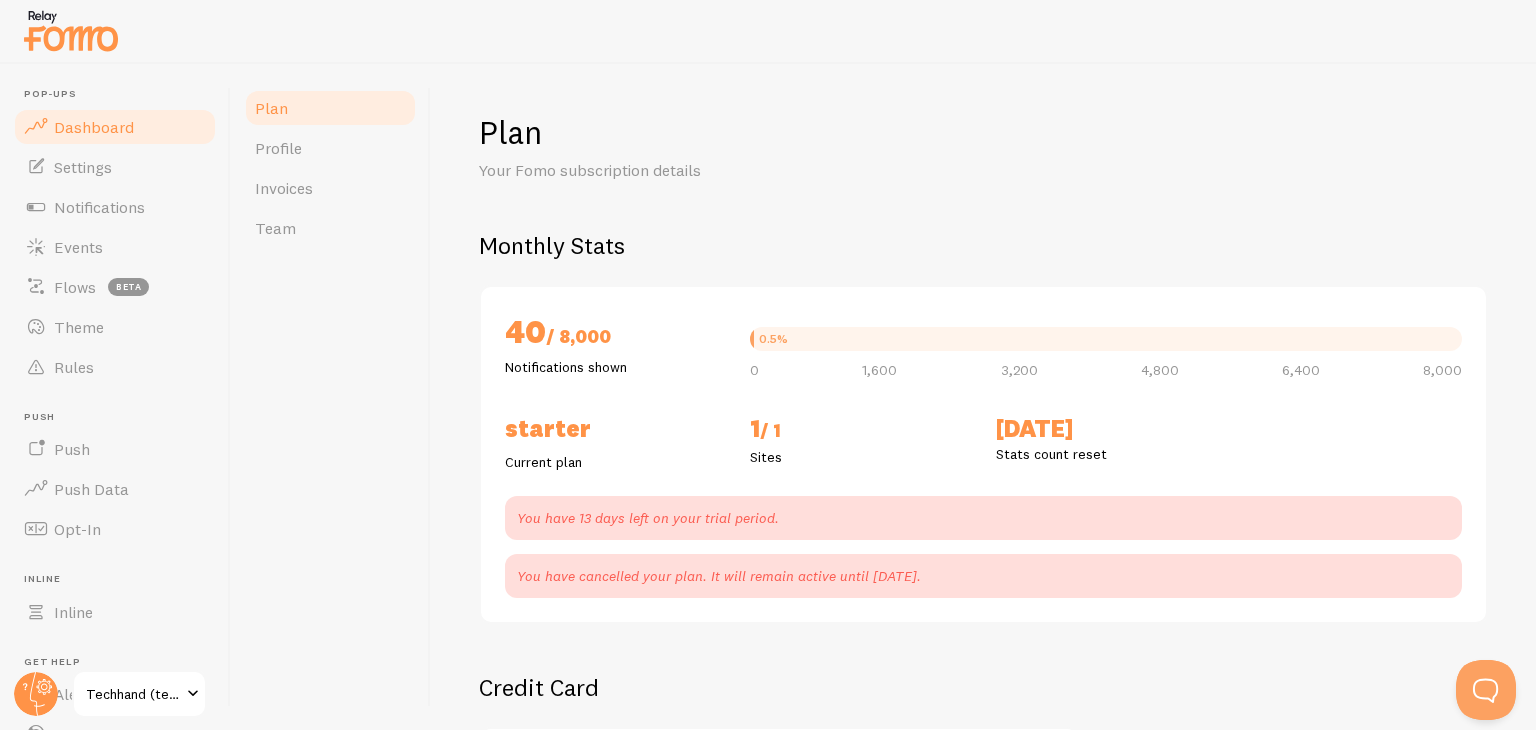 click at bounding box center (36, 127) 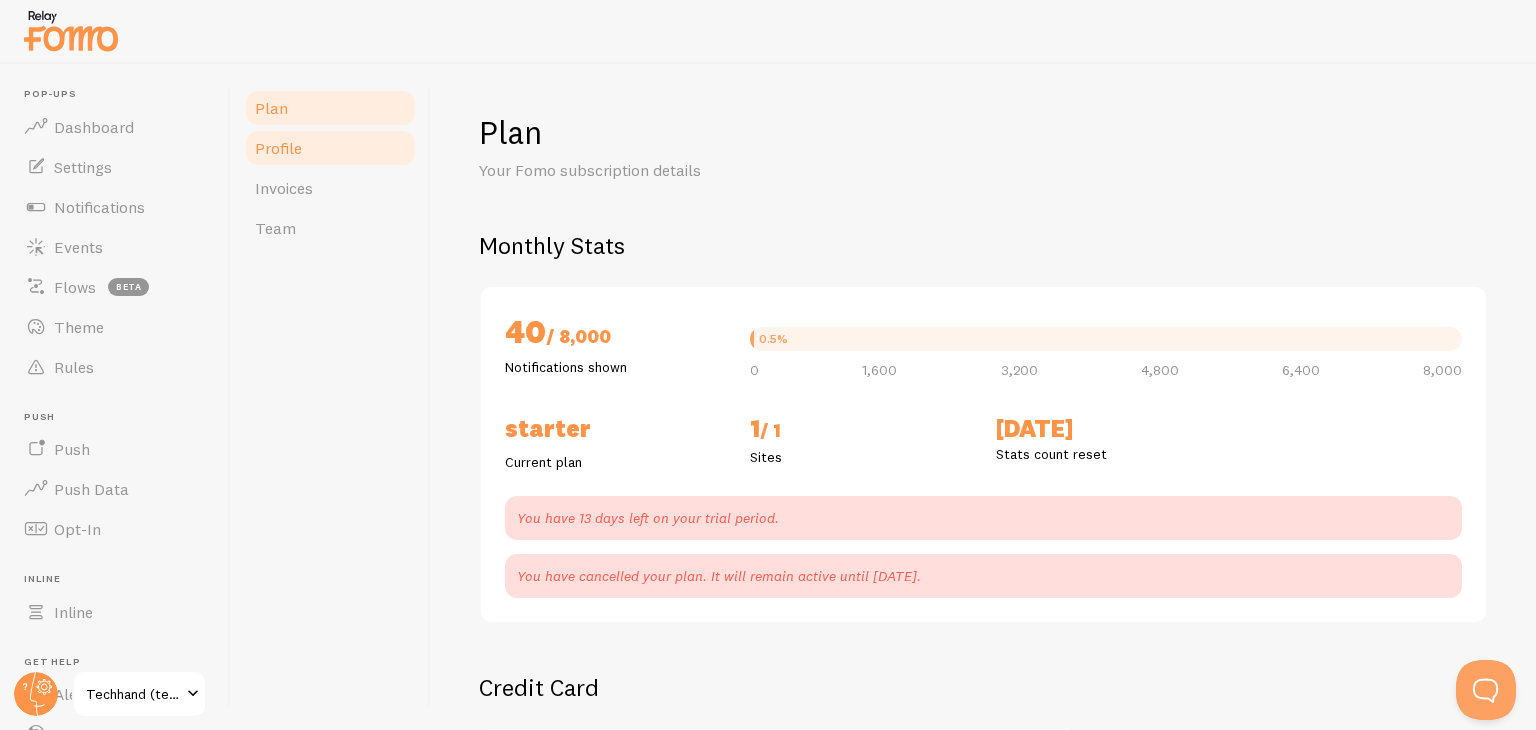 click on "Profile" at bounding box center (330, 148) 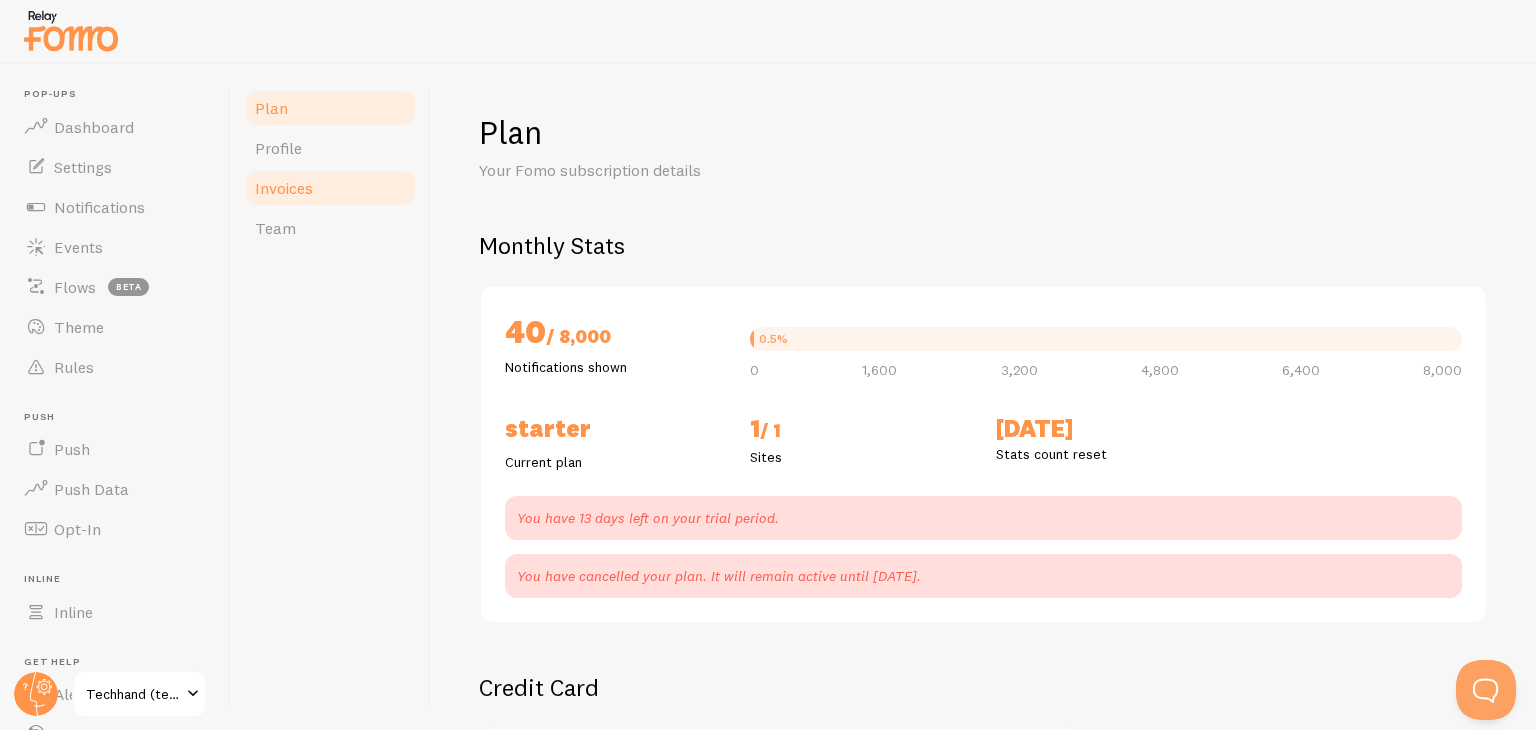 click on "Invoices" at bounding box center [330, 188] 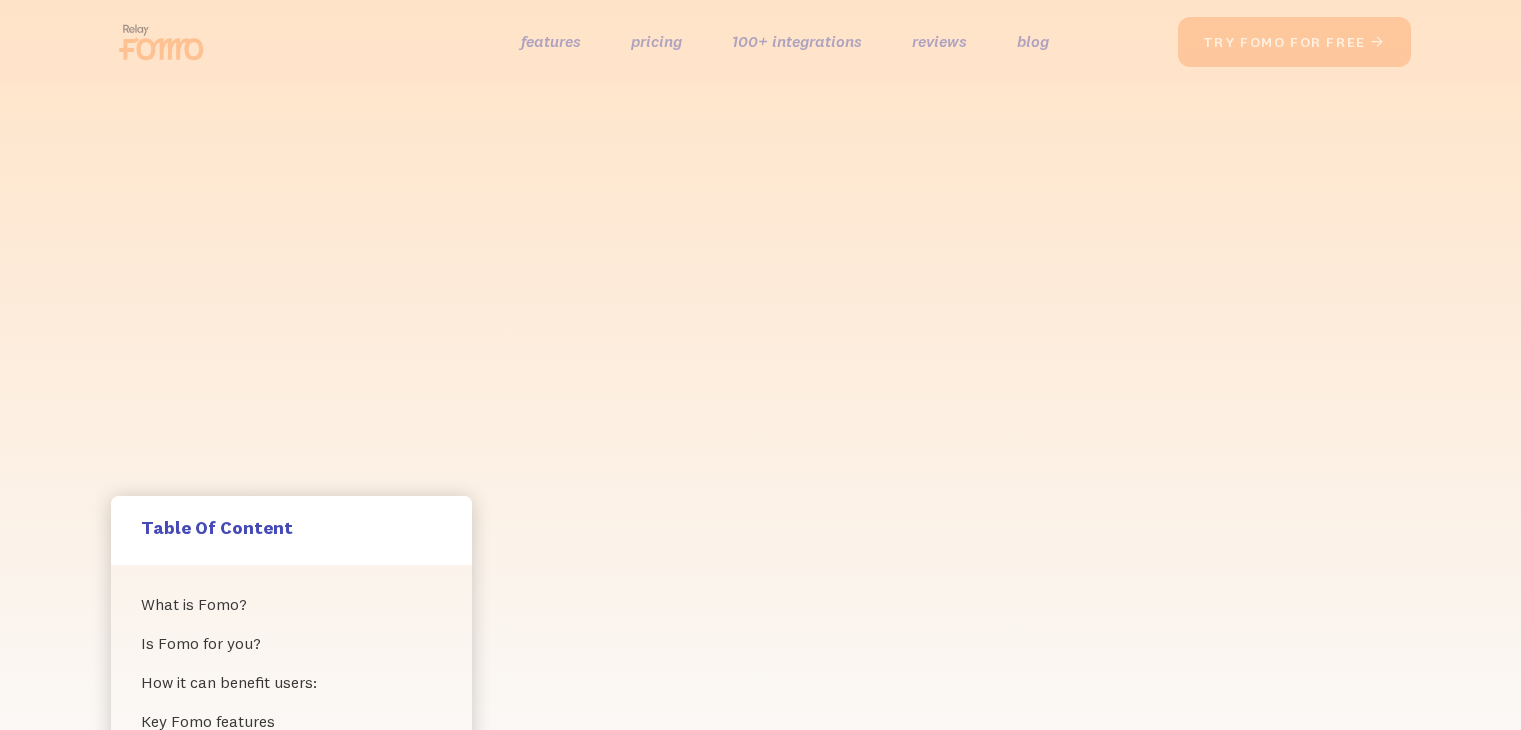 scroll, scrollTop: 116, scrollLeft: 0, axis: vertical 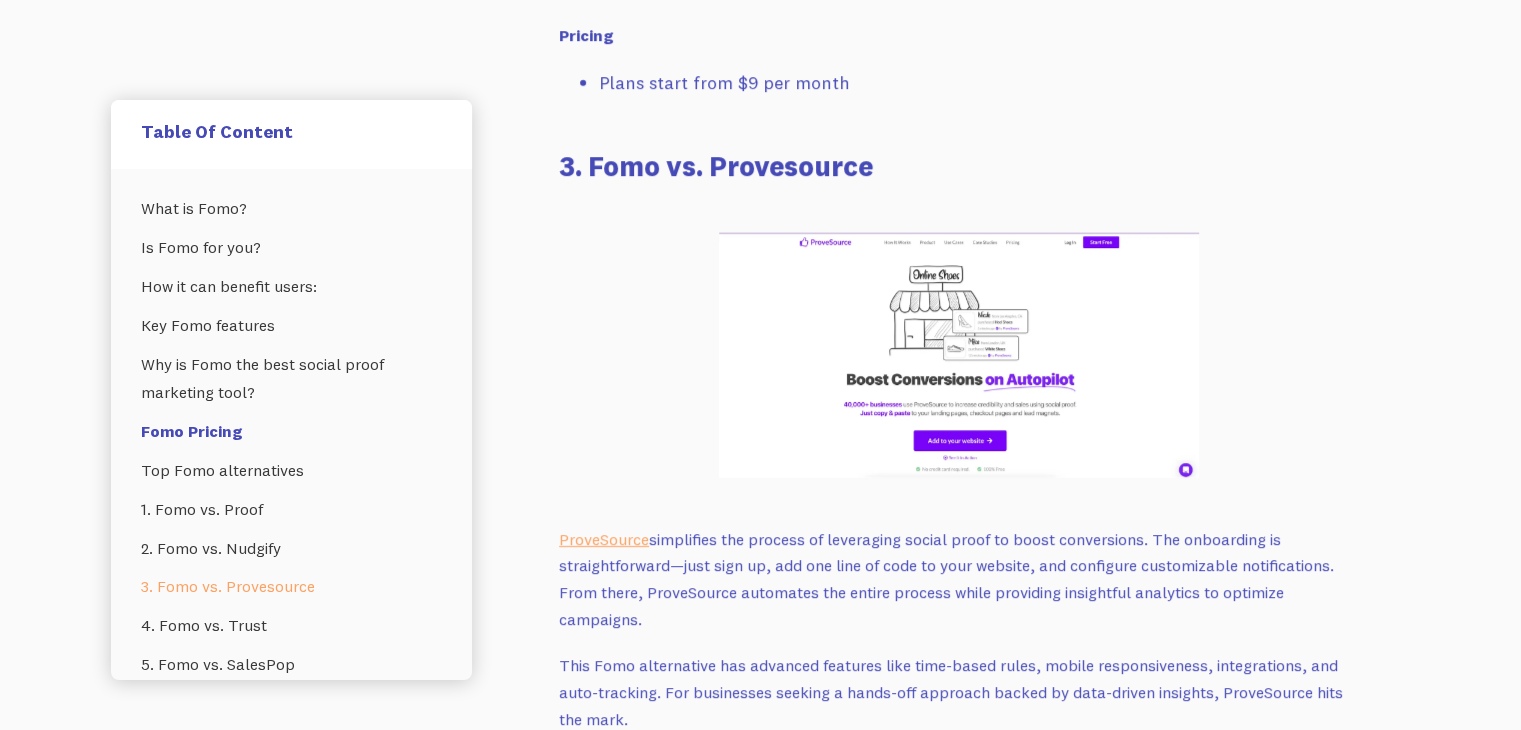 click on "3. Fomo vs. Provesource" at bounding box center (959, 165) 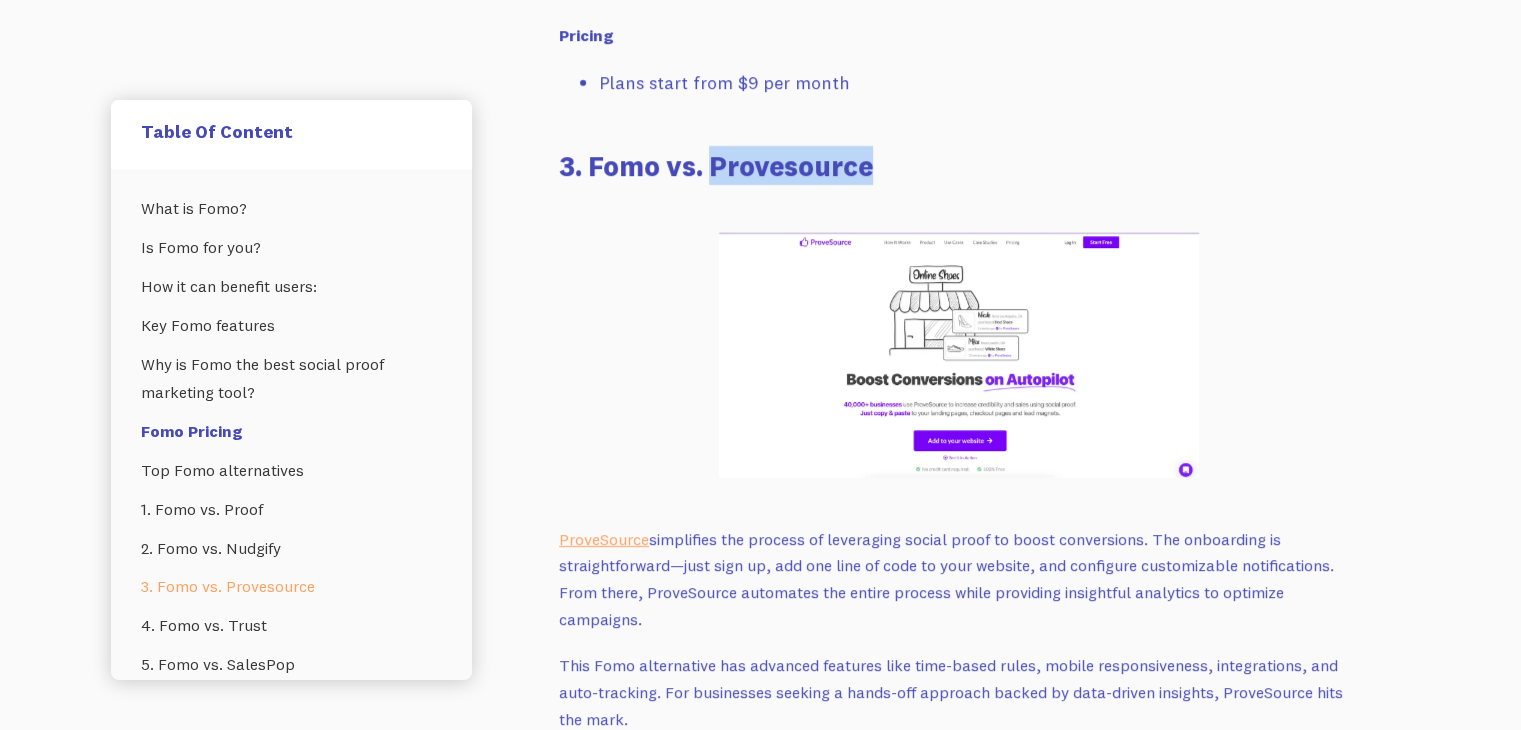click on "3. Fomo vs. Provesource" at bounding box center [959, 165] 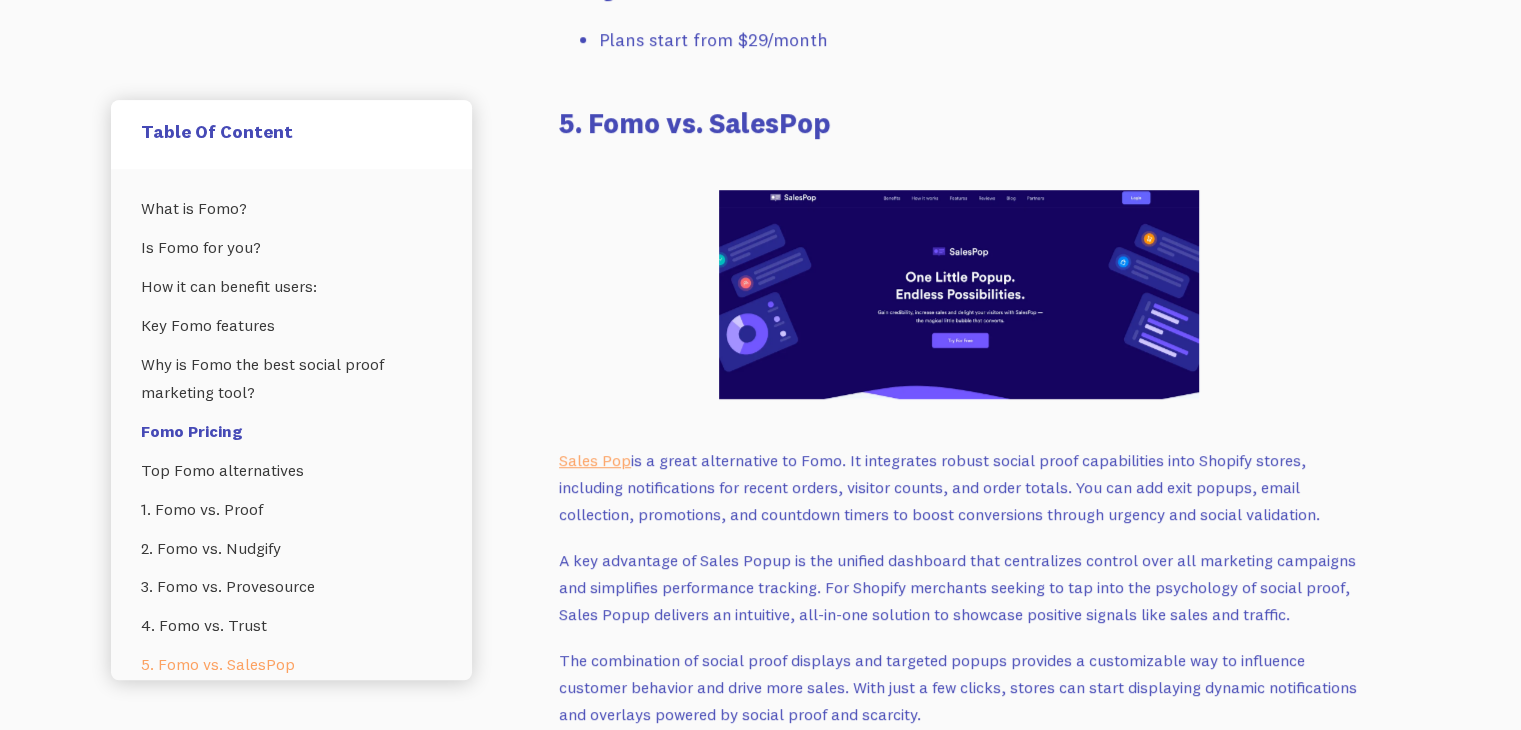scroll, scrollTop: 8664, scrollLeft: 0, axis: vertical 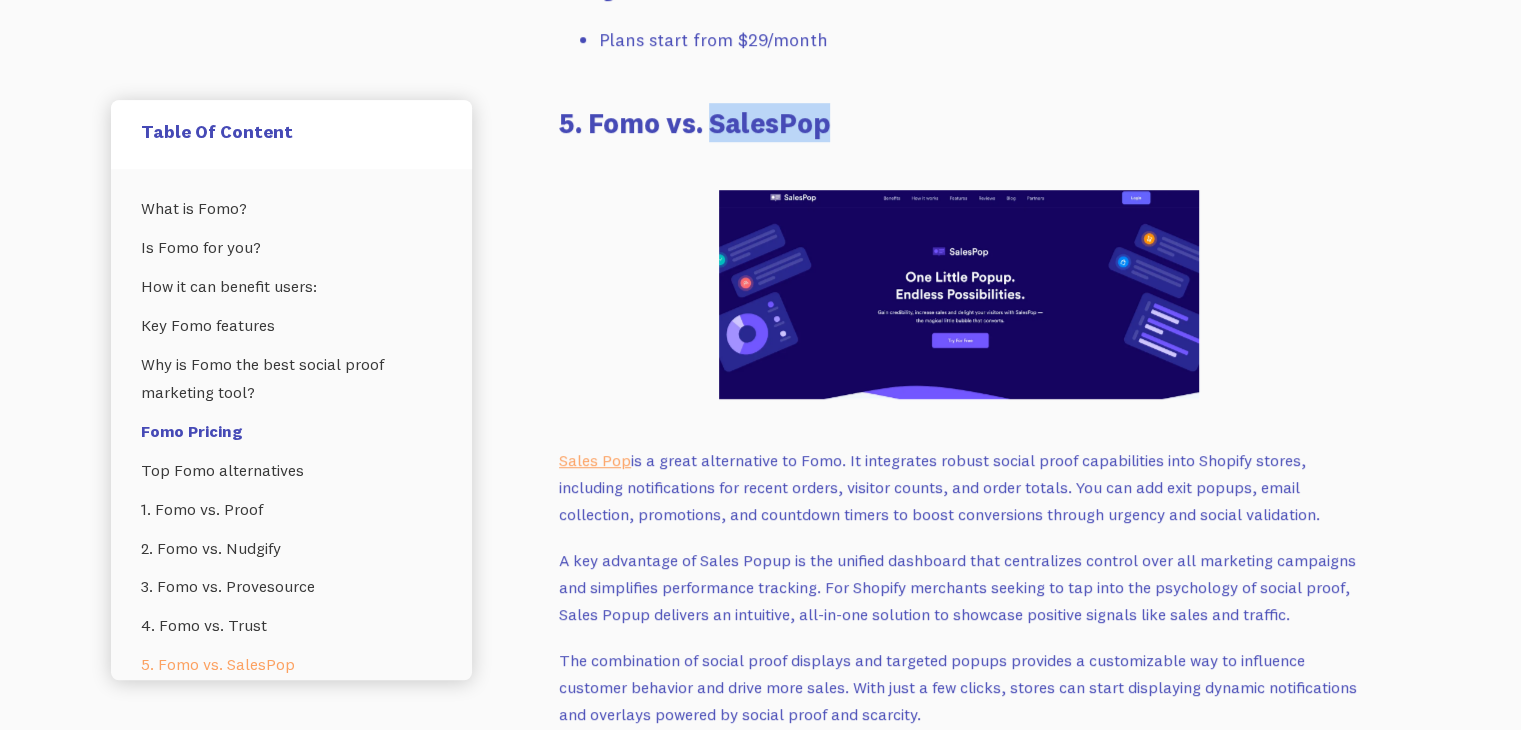 click on "5. Fomo vs. SalesPop" at bounding box center (959, 122) 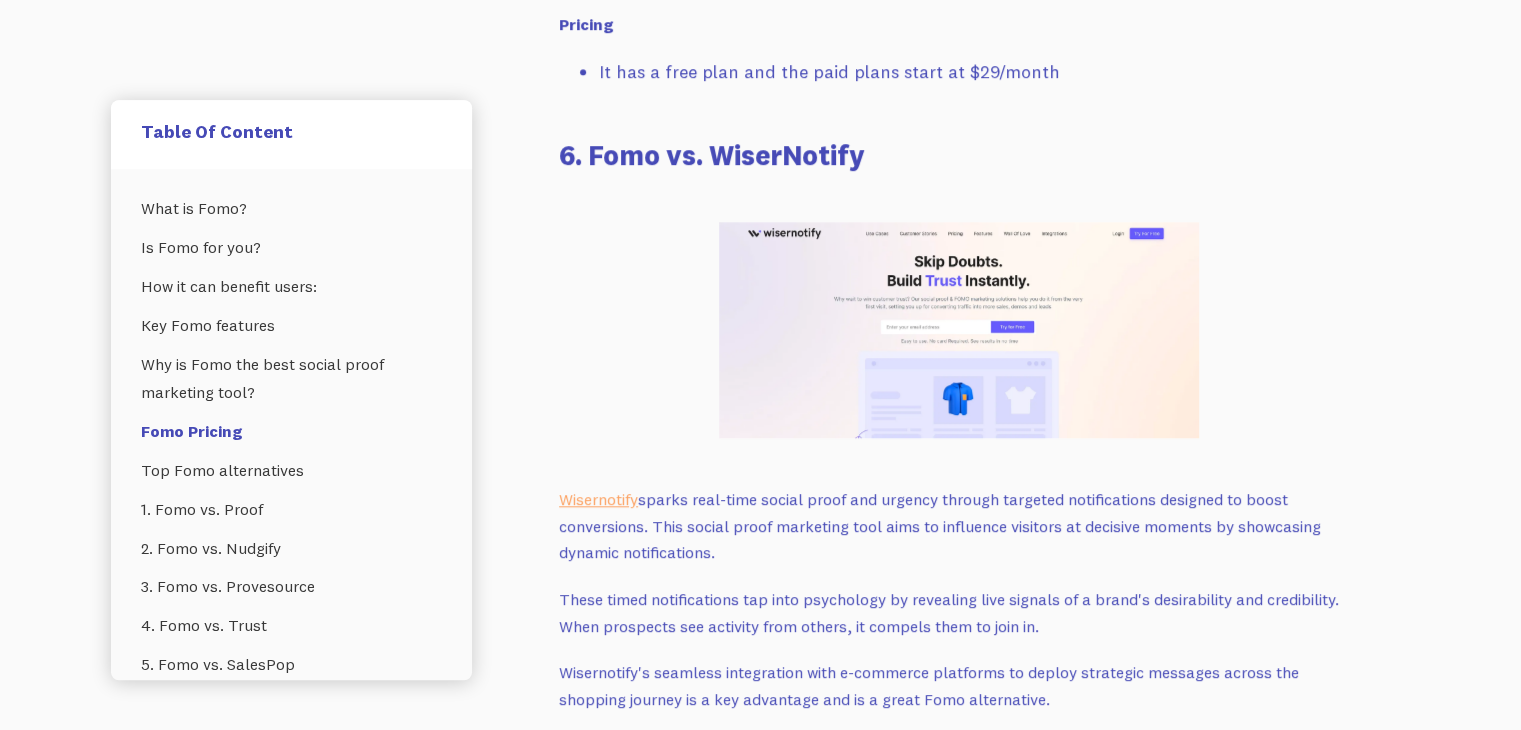 scroll, scrollTop: 9464, scrollLeft: 0, axis: vertical 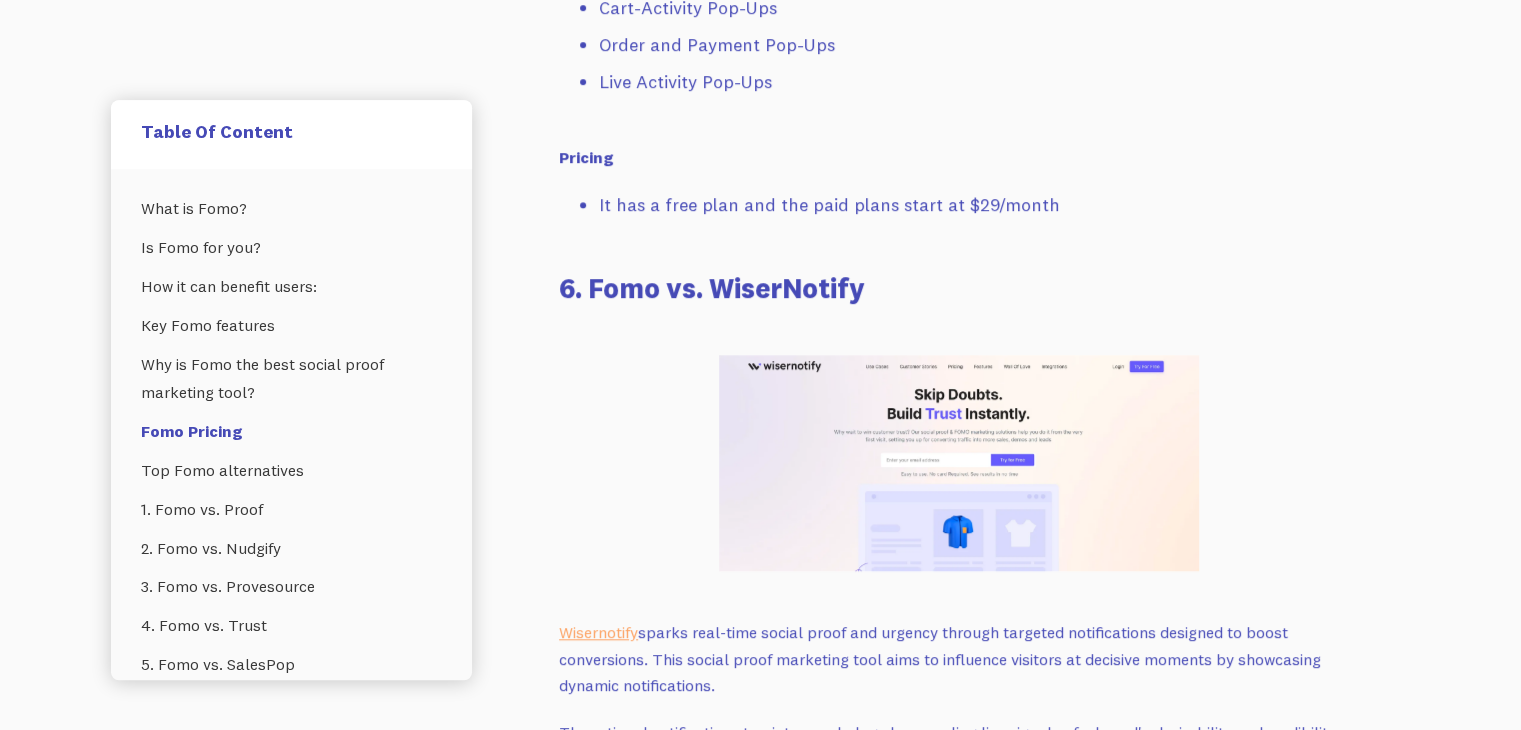 click on "6. Fomo vs. WiserNotify" at bounding box center (959, 287) 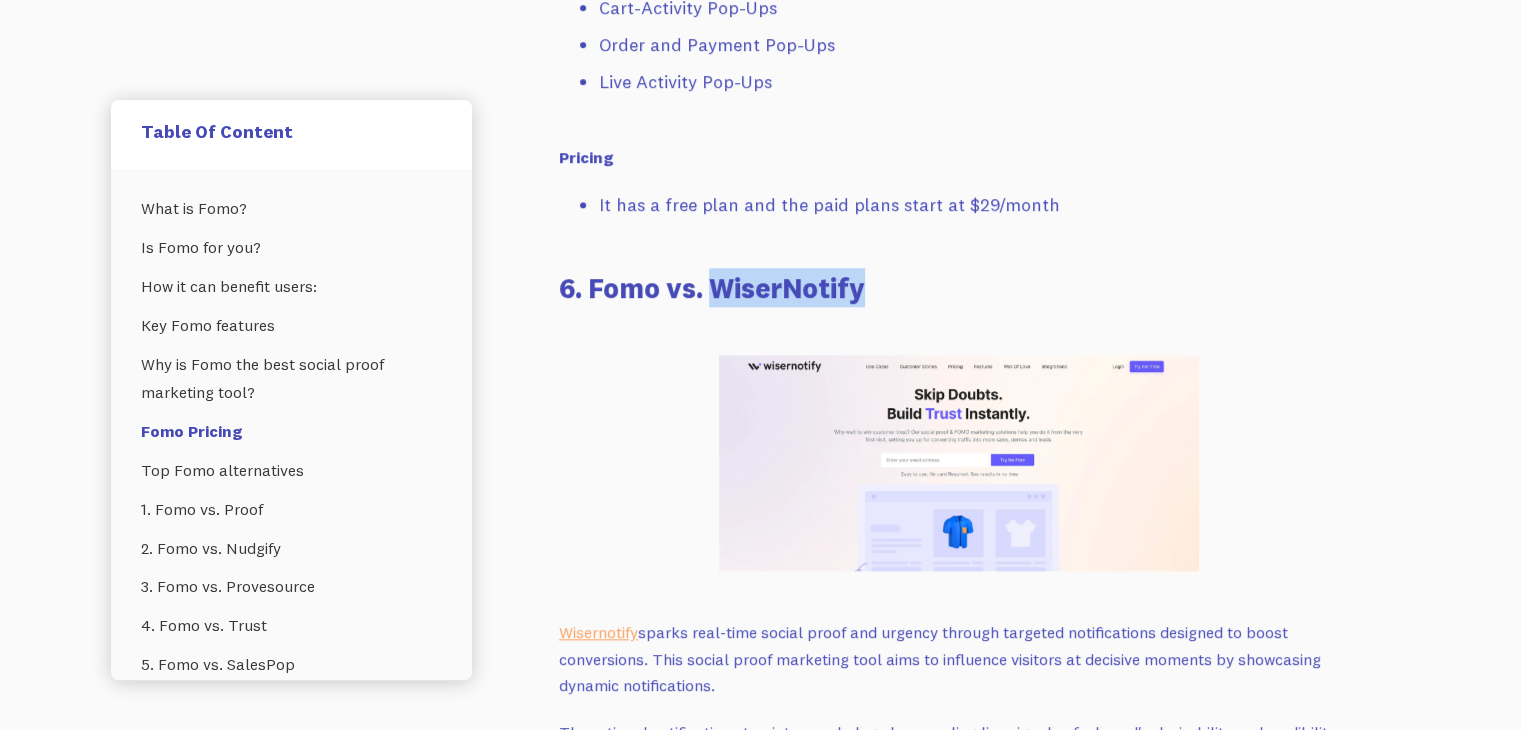 click on "6. Fomo vs. WiserNotify" at bounding box center [959, 287] 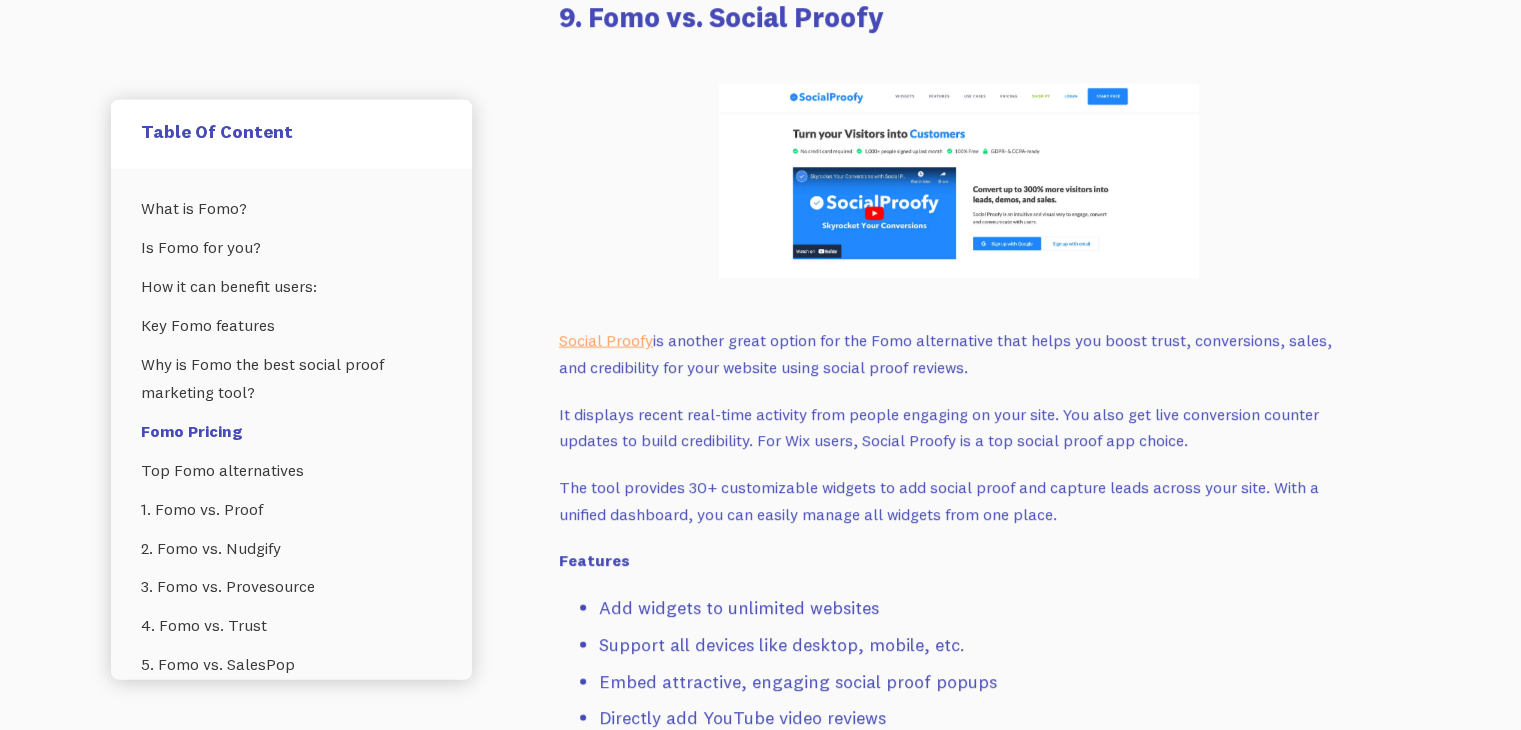 scroll, scrollTop: 12464, scrollLeft: 0, axis: vertical 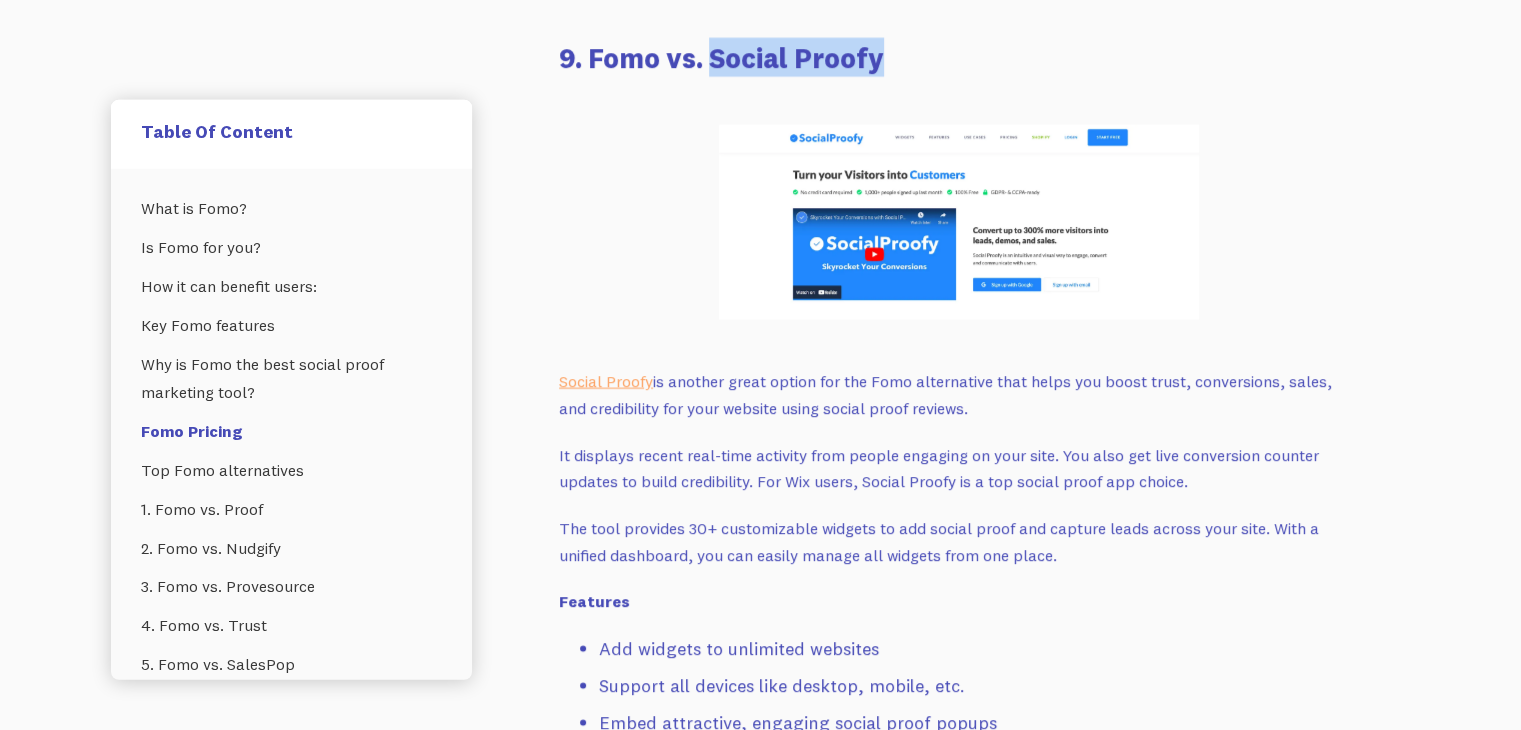 drag, startPoint x: 708, startPoint y: 61, endPoint x: 884, endPoint y: 58, distance: 176.02557 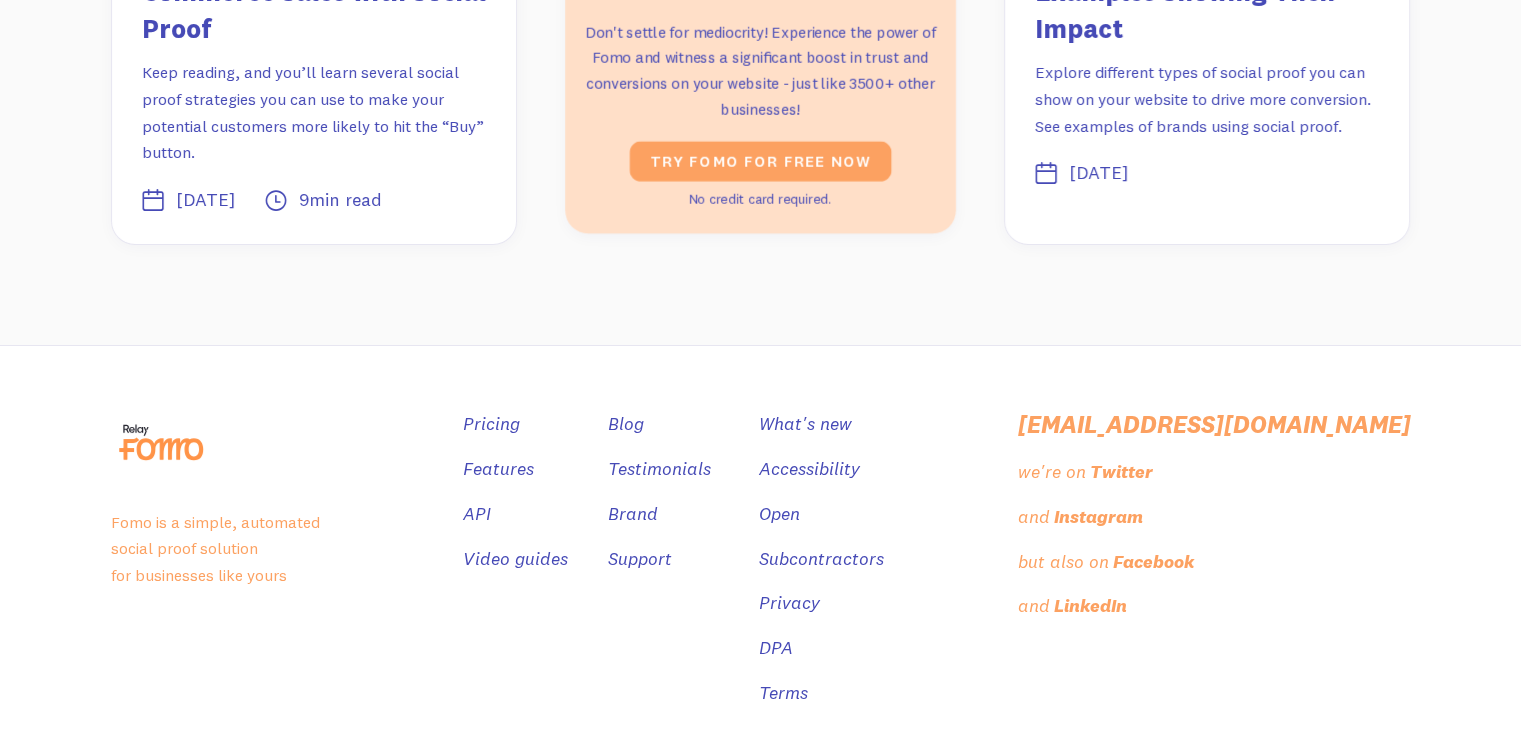 scroll, scrollTop: 15216, scrollLeft: 0, axis: vertical 